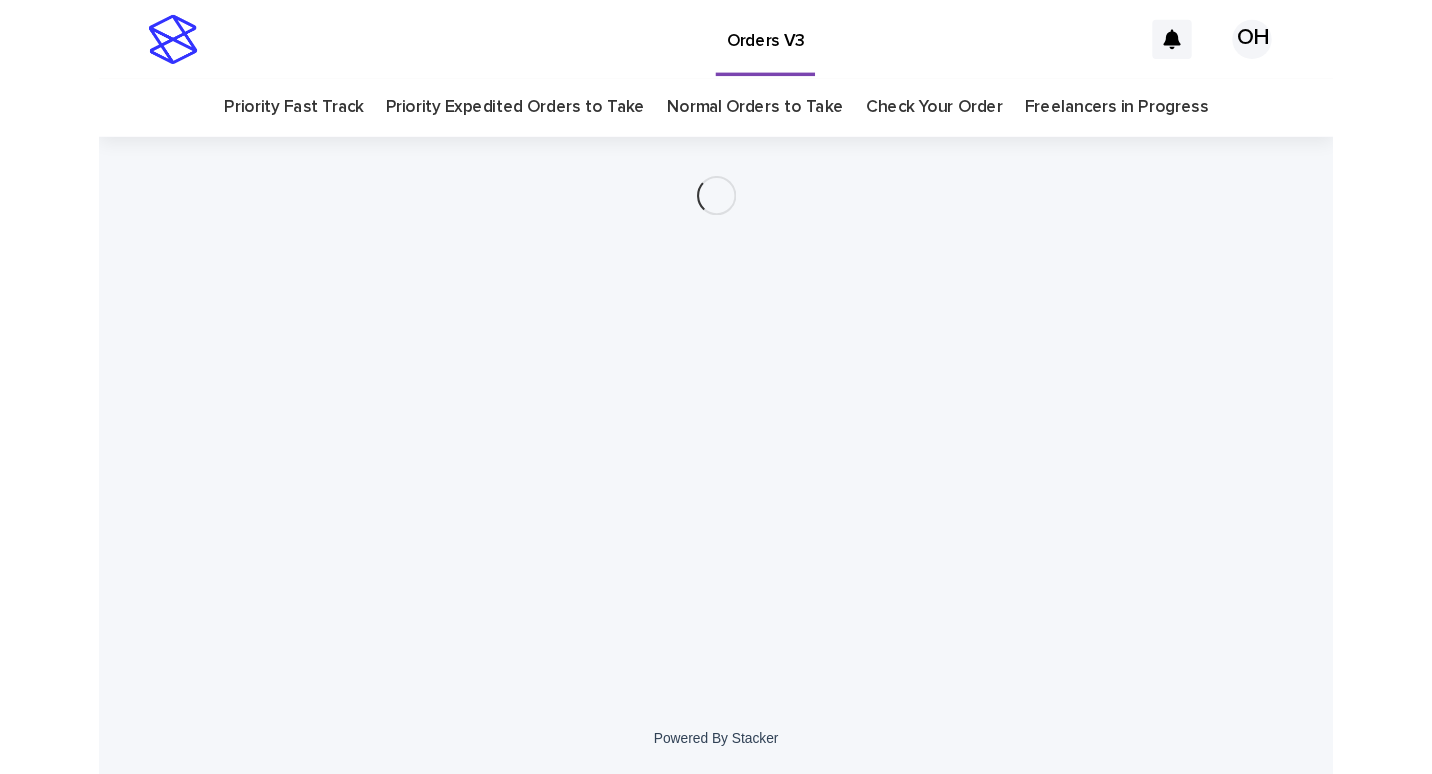 scroll, scrollTop: 0, scrollLeft: 0, axis: both 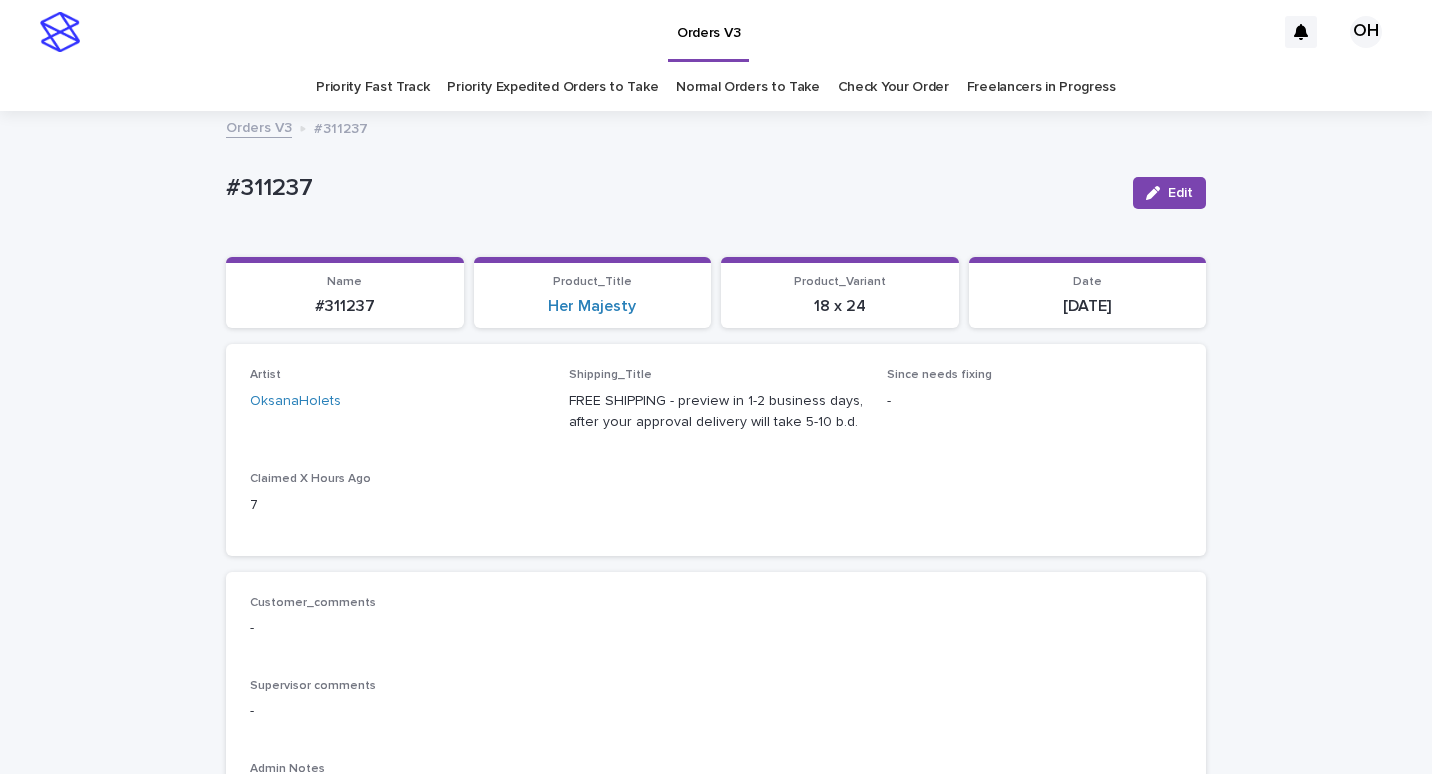 click on "Check Your Order" at bounding box center (893, 87) 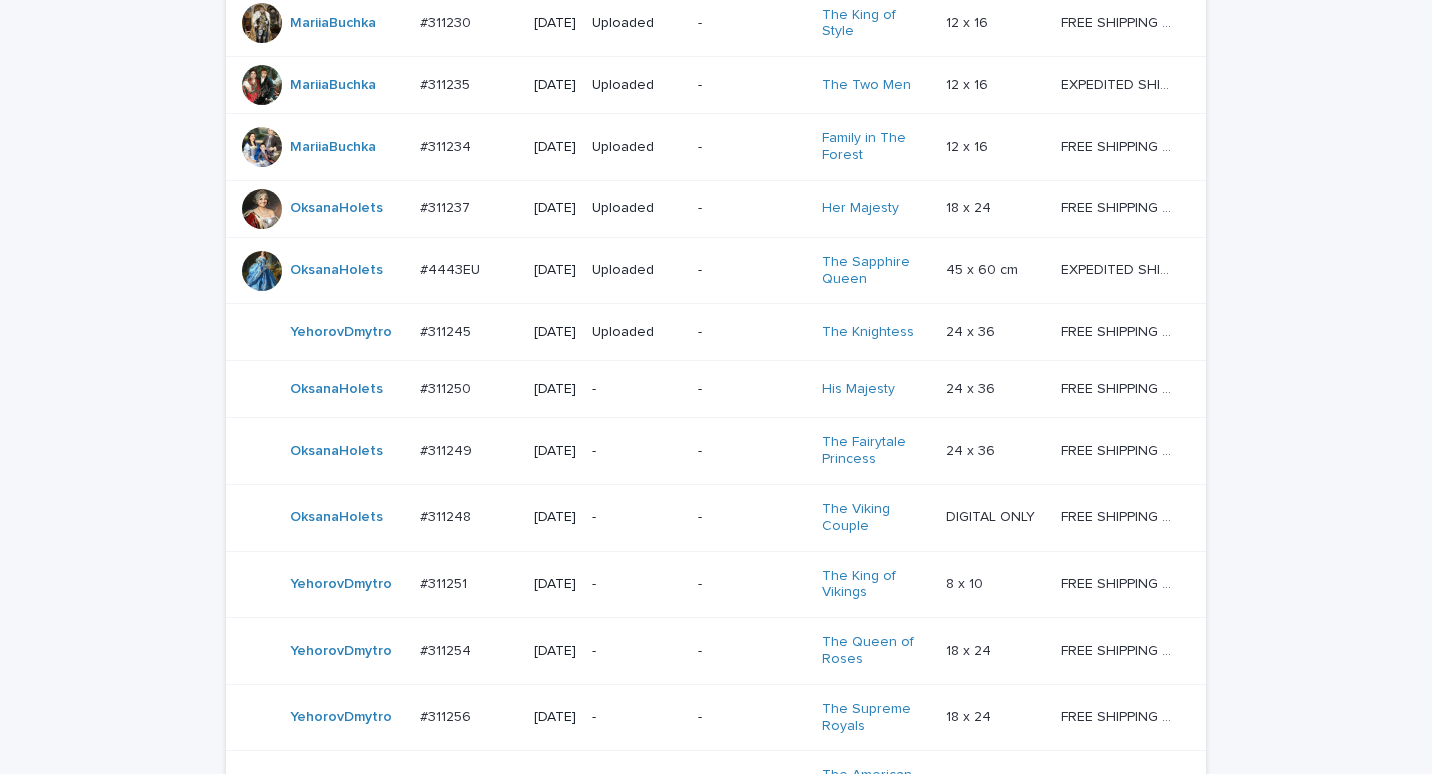 scroll, scrollTop: 1419, scrollLeft: 0, axis: vertical 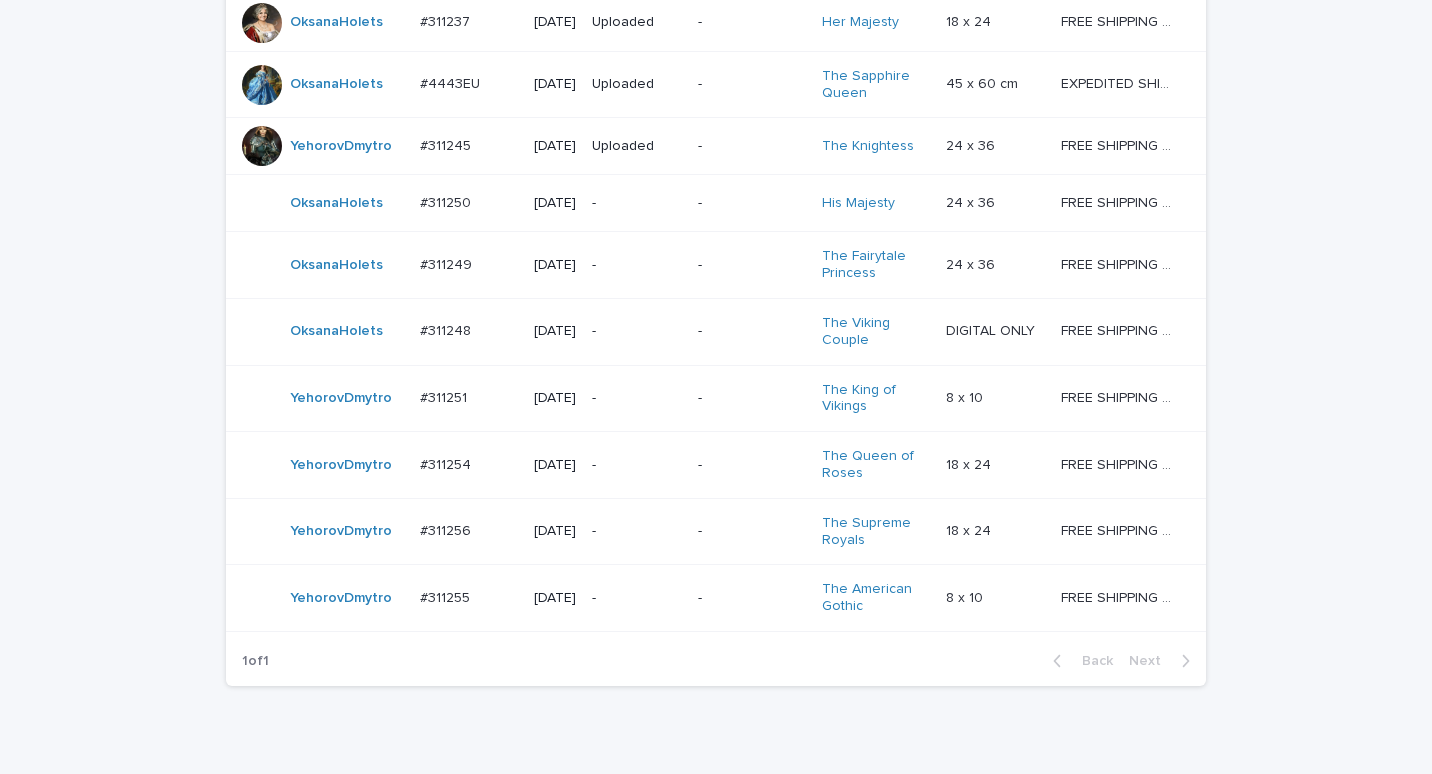 click on "#311250" at bounding box center [447, 201] 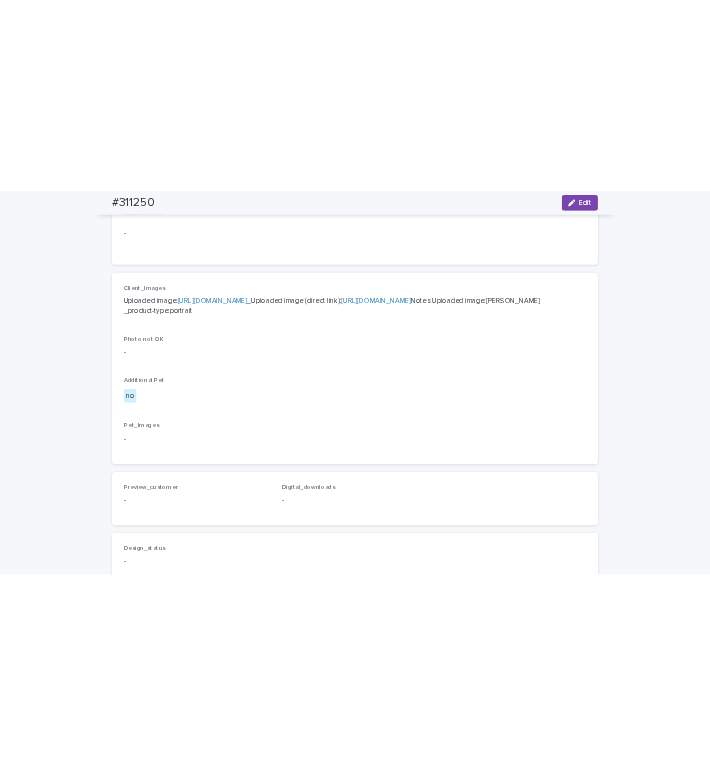 scroll, scrollTop: 400, scrollLeft: 0, axis: vertical 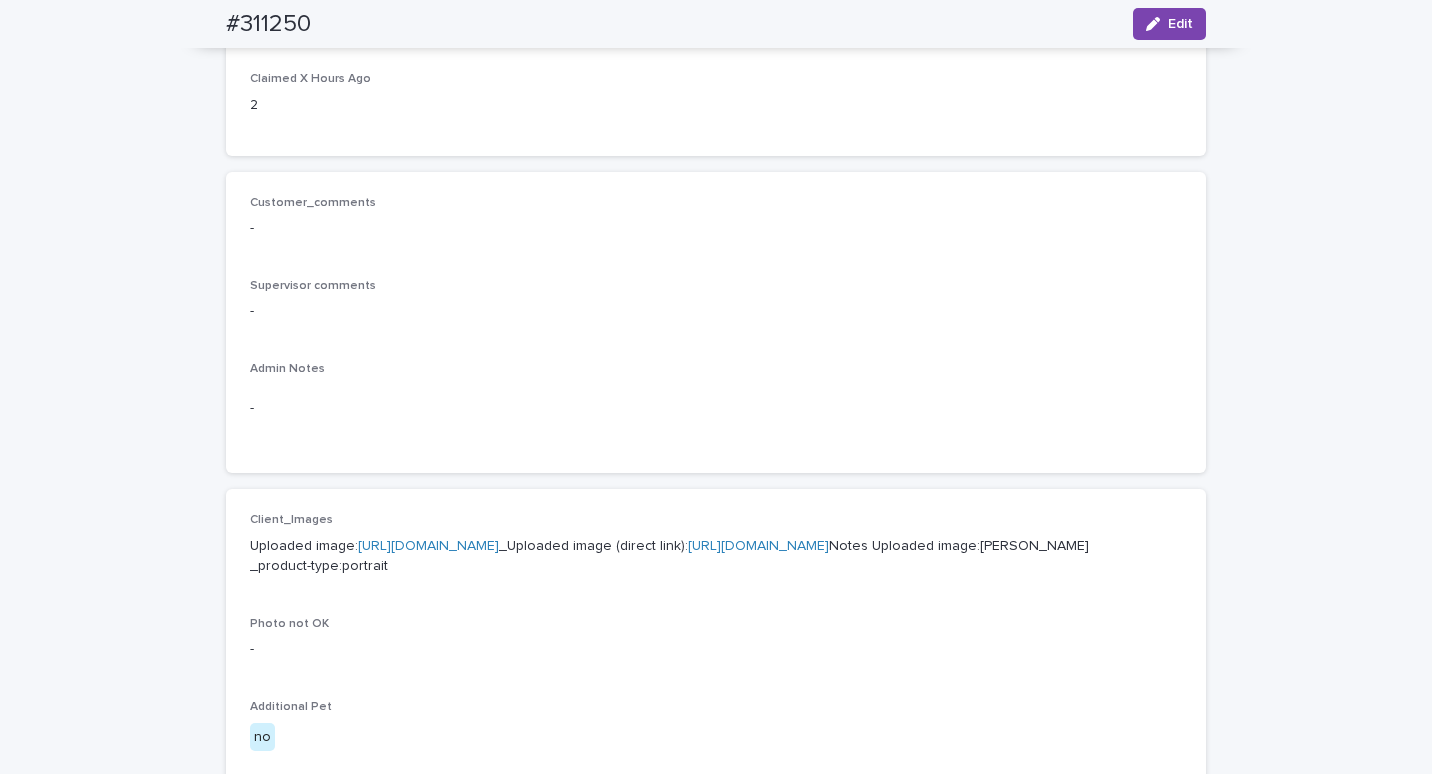 click on "https://cdn.shopify.com-uploadkit.app/s/files/1/0033/4807/0511/files/download.html?id=e11cfb23-3d37-4f5e-b252-d52a065c0f83&uu=a0fb015a-4618-4acc-a996-67e534f36f9b&mo=&fi=SU1HXzQ3MTMucG5n&wi=1290&he=2796&mi=aW1hZ2UvcG5n&up=a8b4&image=true" at bounding box center [428, 546] 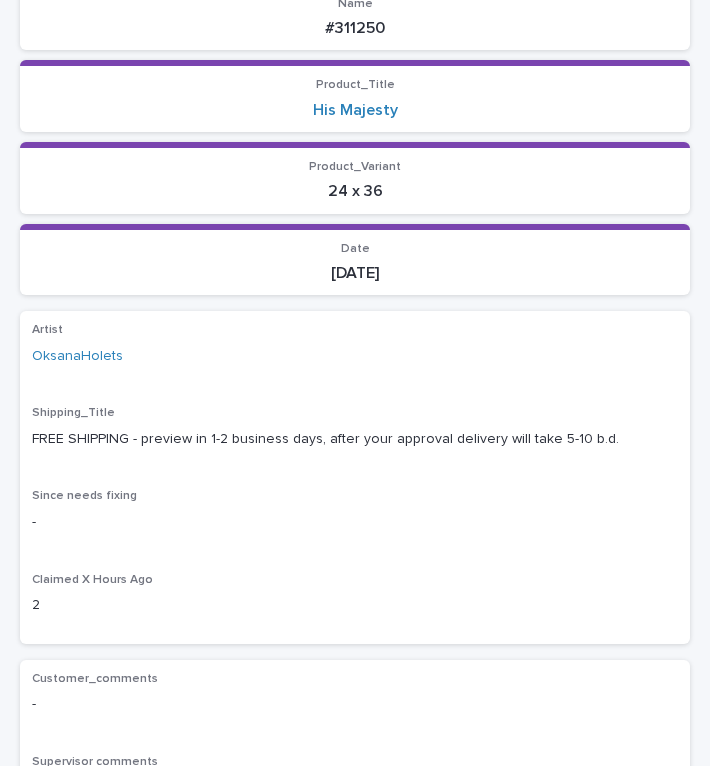 scroll, scrollTop: 777, scrollLeft: 0, axis: vertical 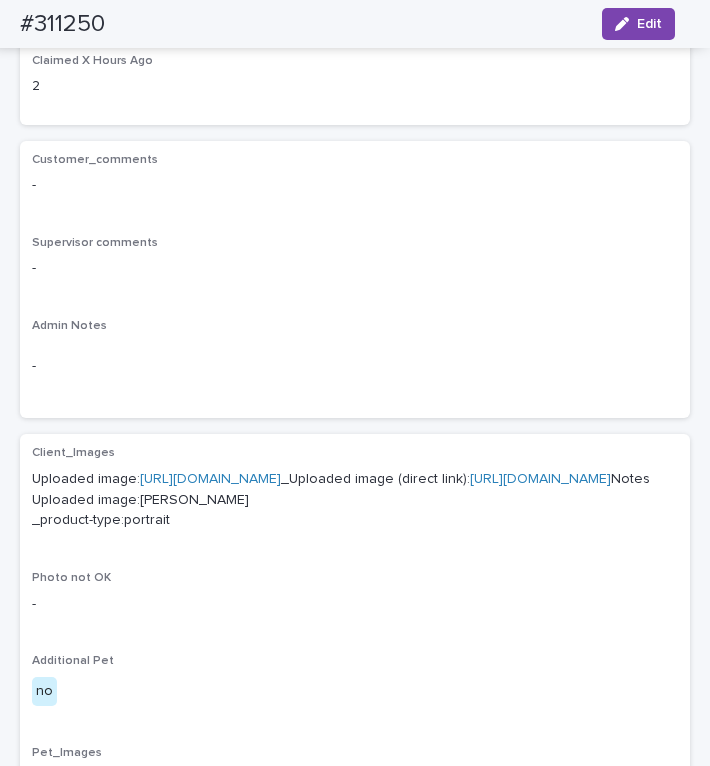 click on "https://cdn.shopify.com-uploadkit.app/s/files/1/0033/4807/0511/files/download.html?id=e11cfb23-3d37-4f5e-b252-d52a065c0f83&uu=a0fb015a-4618-4acc-a996-67e534f36f9b&mo=&fi=SU1HXzQ3MTMucG5n&wi=1290&he=2796&mi=aW1hZ2UvcG5n&up=a8b4&image=true" at bounding box center (210, 479) 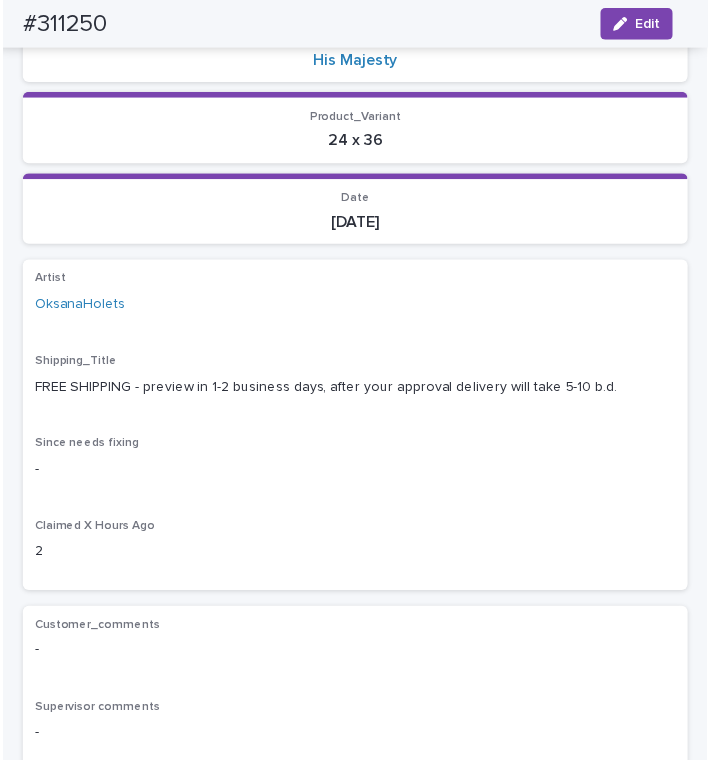 scroll, scrollTop: 277, scrollLeft: 0, axis: vertical 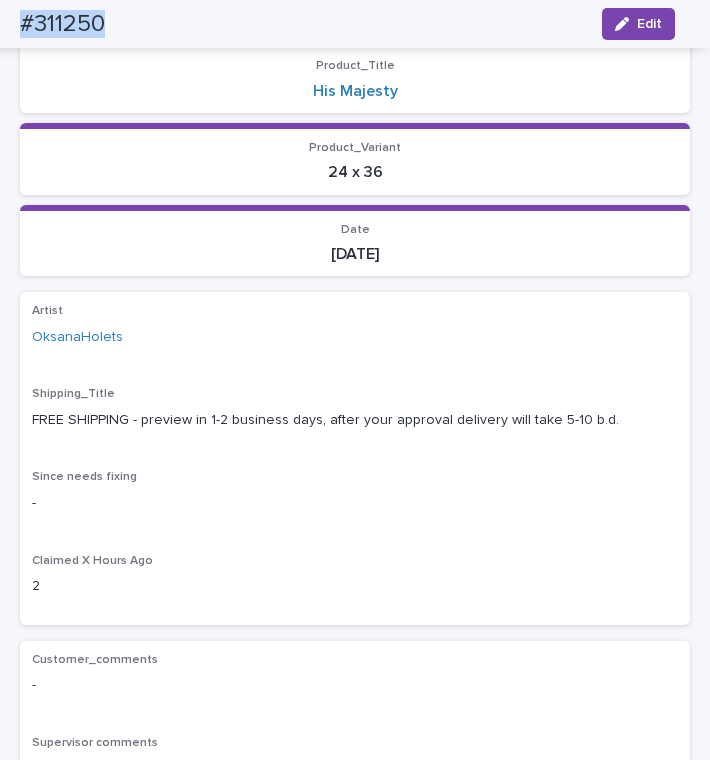 drag, startPoint x: 149, startPoint y: 16, endPoint x: 72, endPoint y: 2, distance: 78.26238 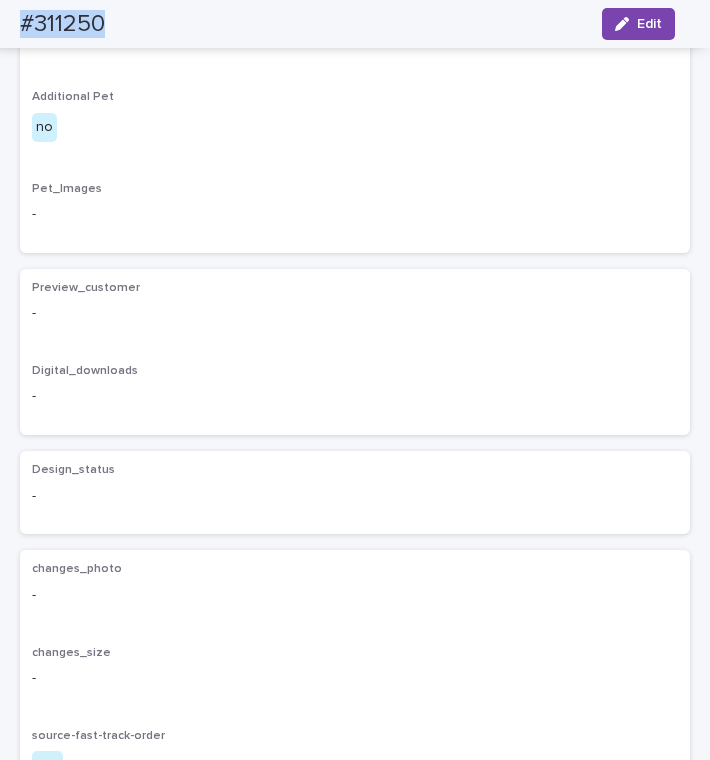 scroll, scrollTop: 1757, scrollLeft: 0, axis: vertical 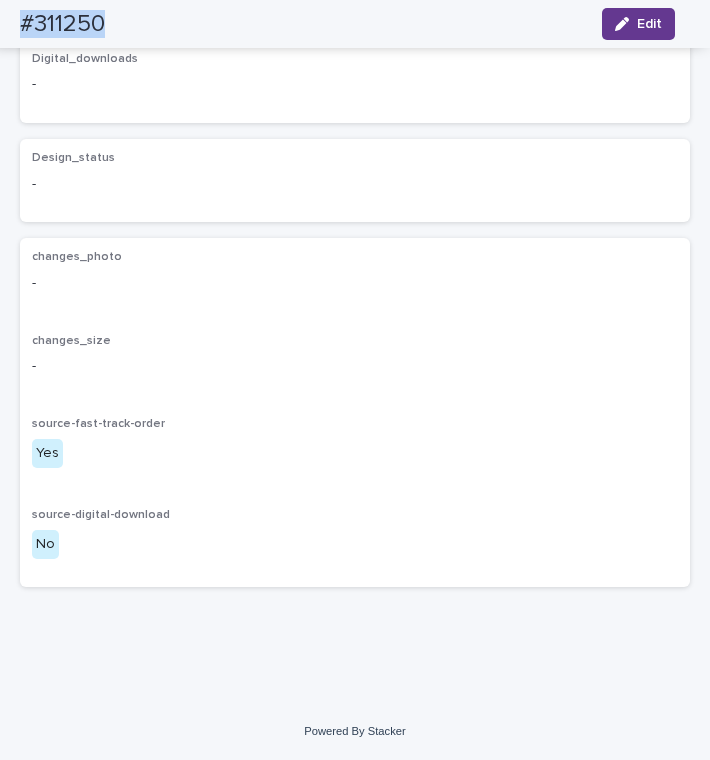 click on "Edit" at bounding box center [649, 24] 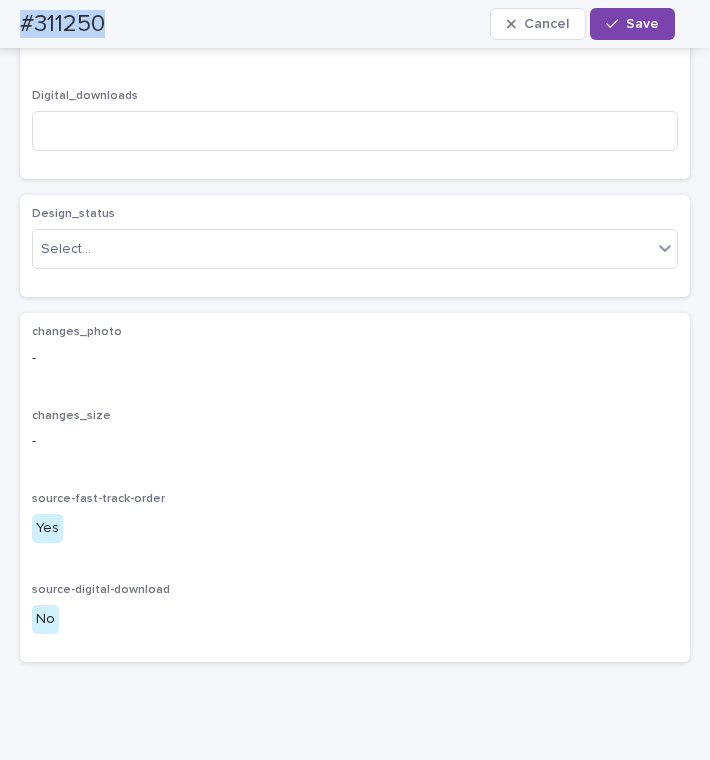 scroll, scrollTop: 1557, scrollLeft: 0, axis: vertical 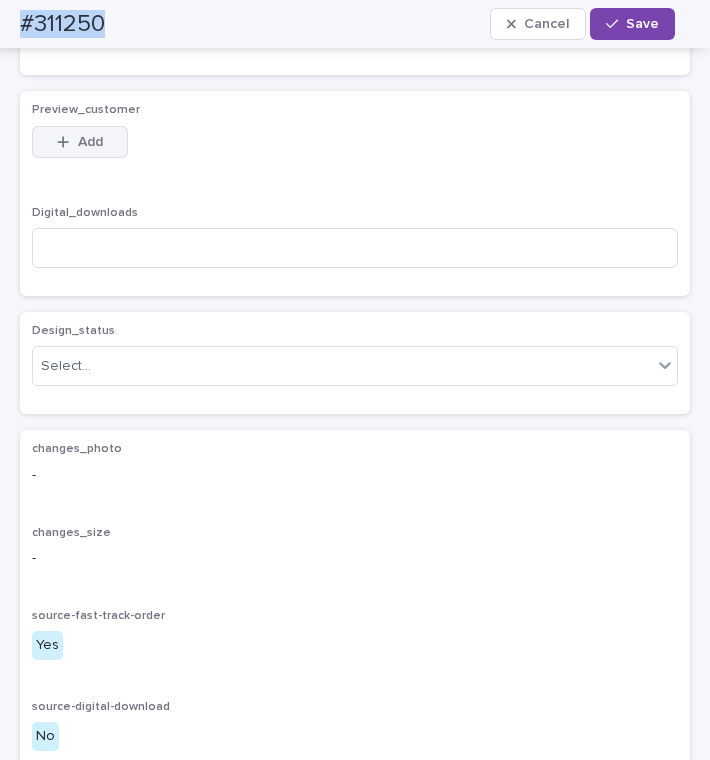 click on "Add" at bounding box center (80, 142) 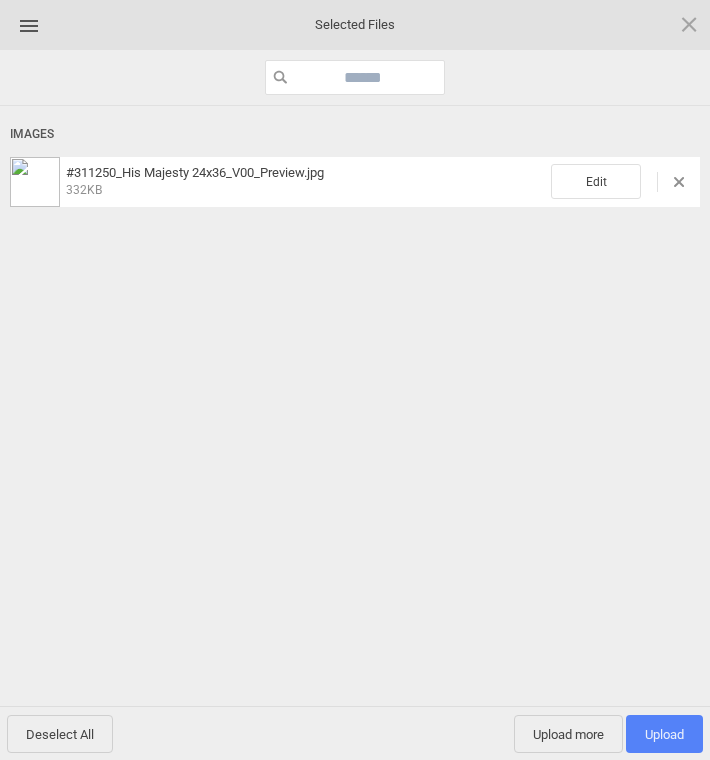 click on "Upload
1" at bounding box center [664, 734] 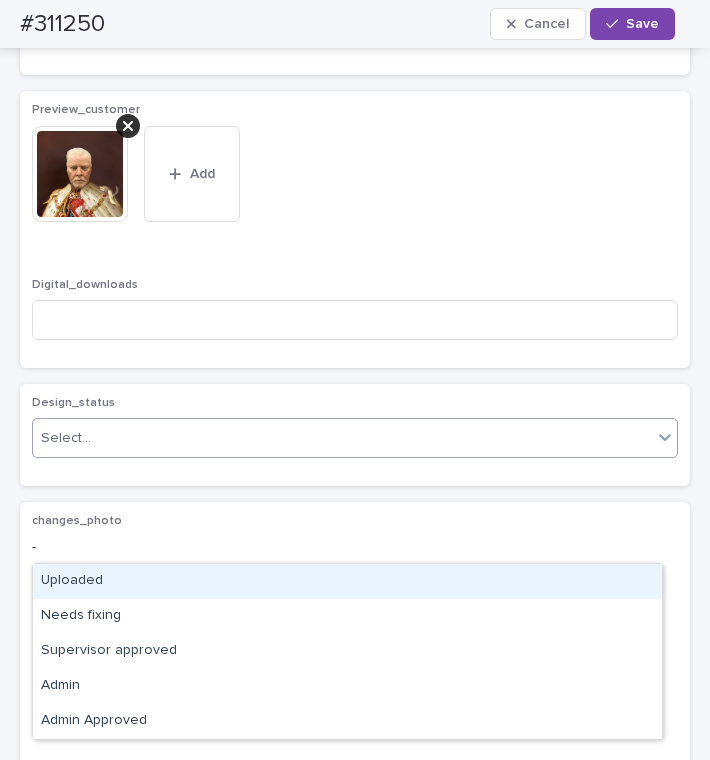 click on "Select..." at bounding box center (66, 438) 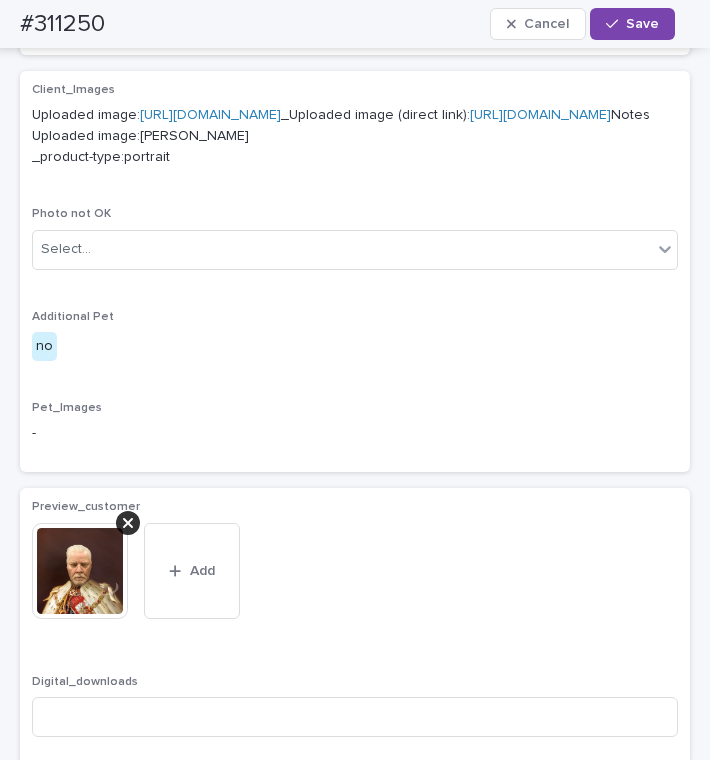 scroll, scrollTop: 1157, scrollLeft: 0, axis: vertical 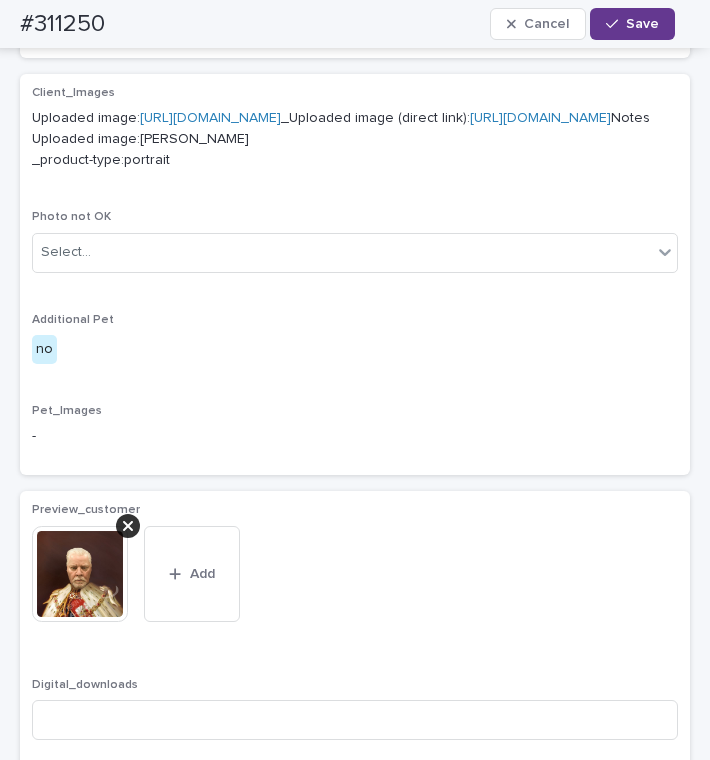 click on "Save" at bounding box center [642, 24] 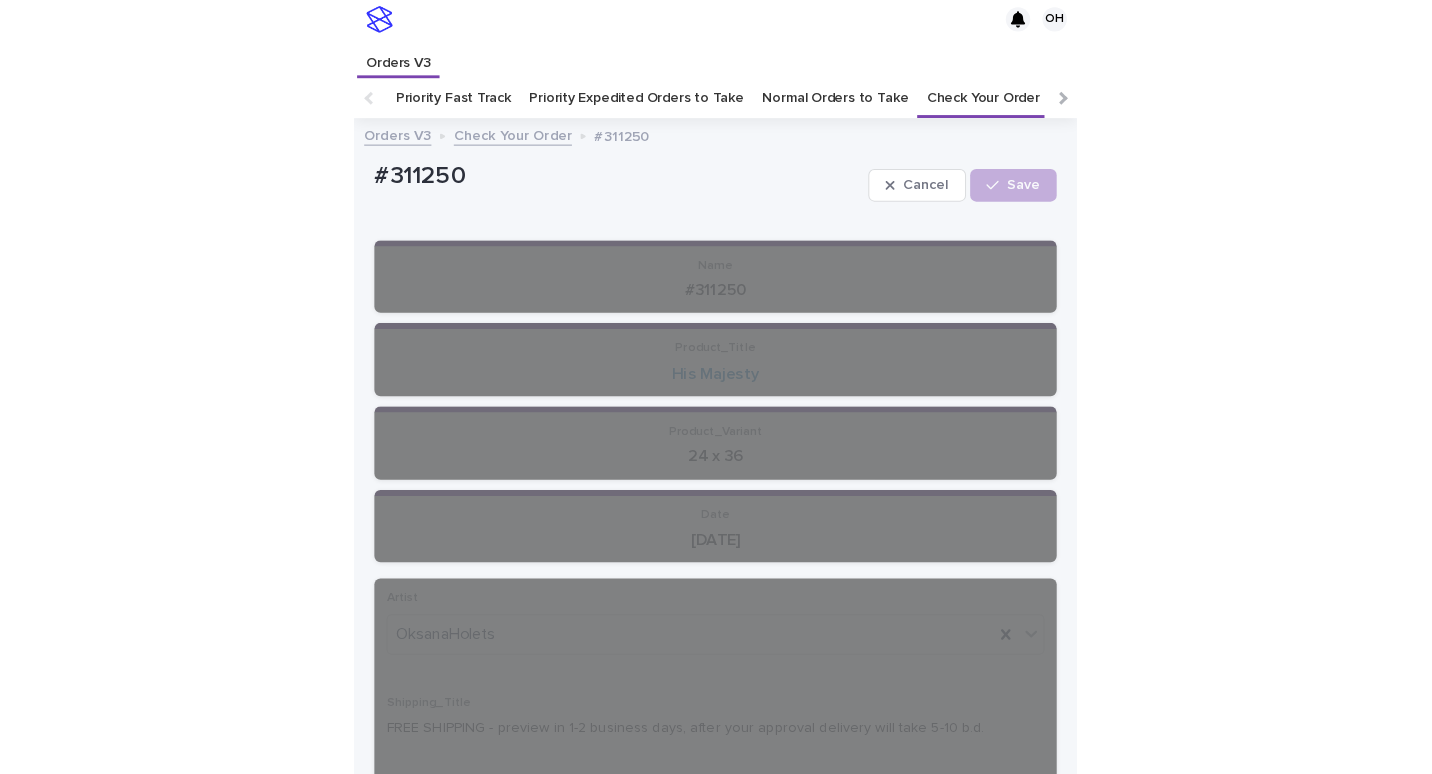 scroll, scrollTop: 0, scrollLeft: 0, axis: both 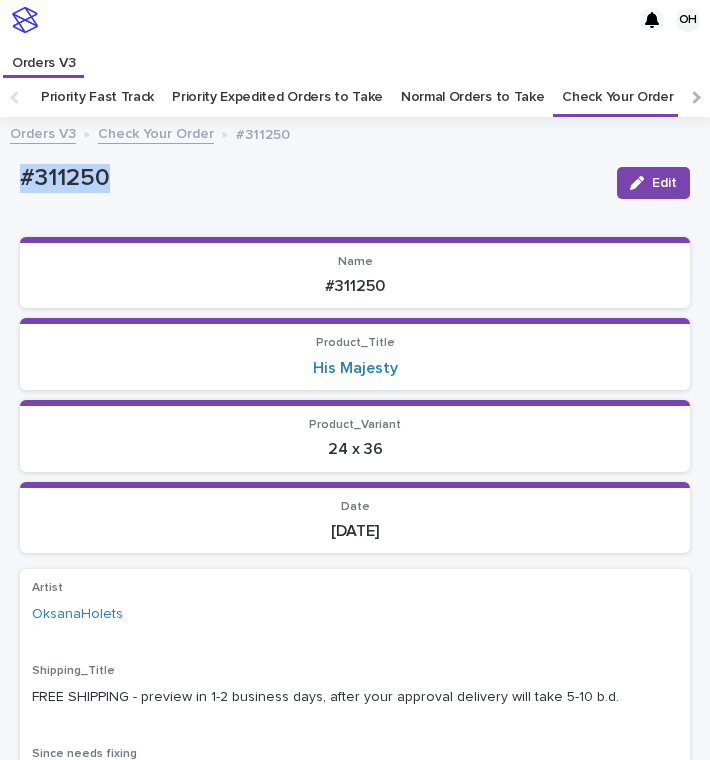 drag, startPoint x: 148, startPoint y: 177, endPoint x: 70, endPoint y: 164, distance: 79.07591 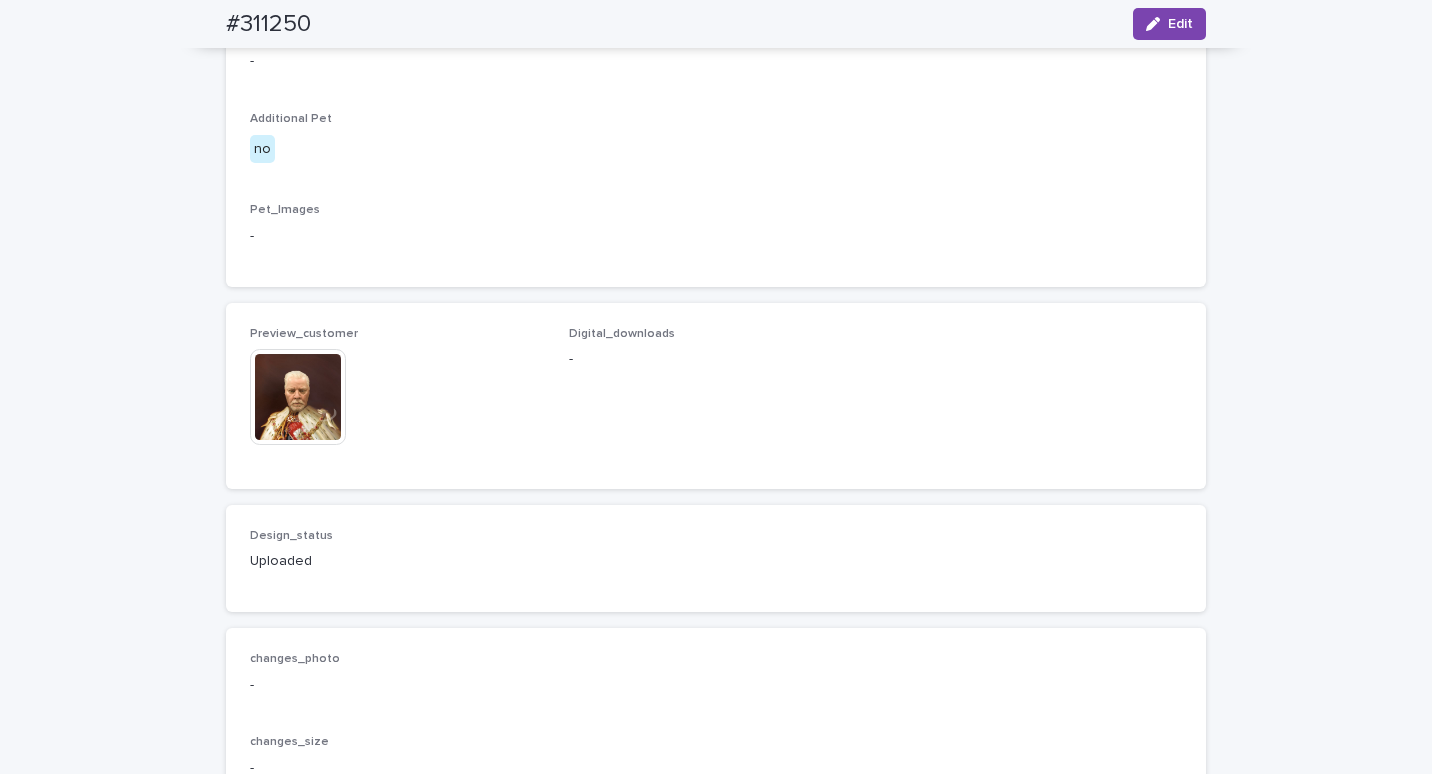 scroll, scrollTop: 1400, scrollLeft: 0, axis: vertical 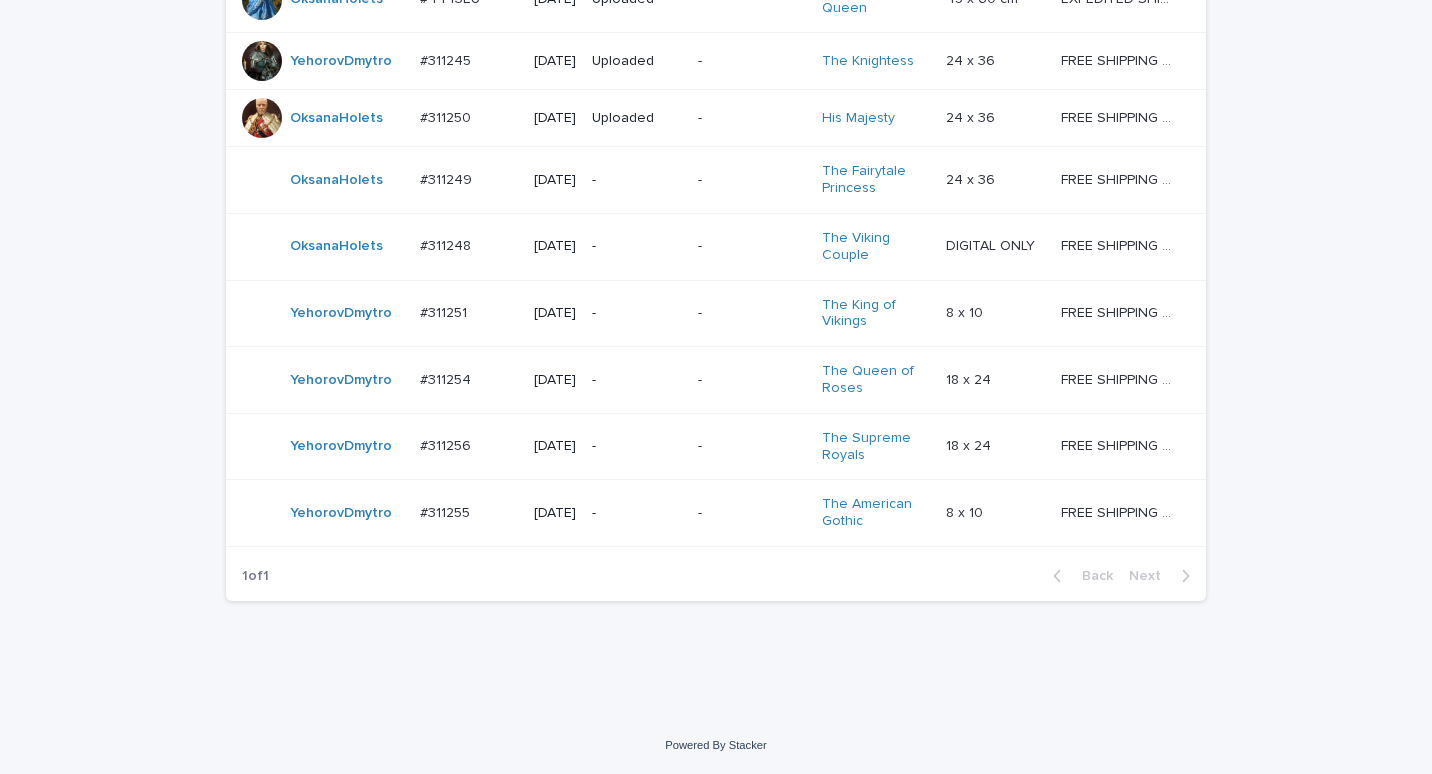 click on "#311249" at bounding box center [448, 178] 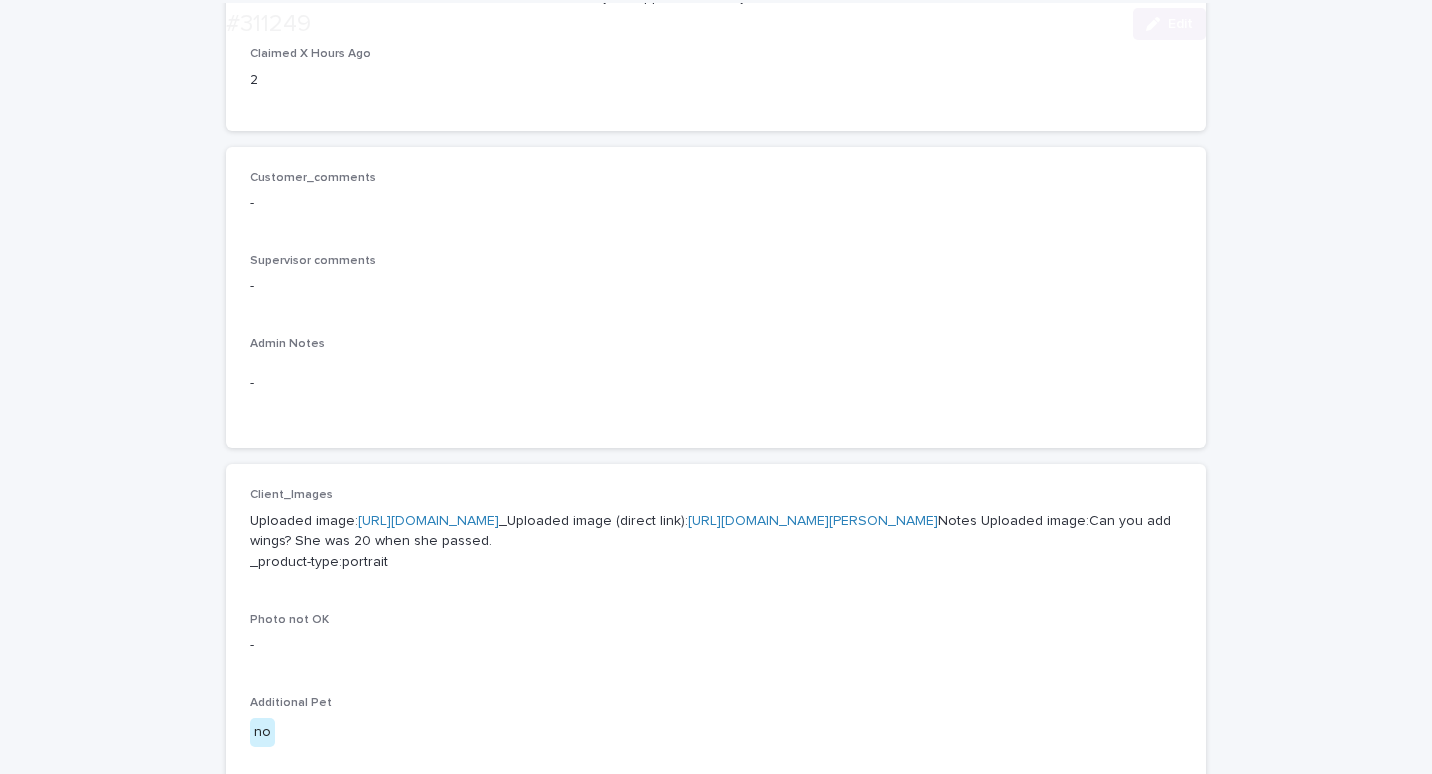 scroll, scrollTop: 600, scrollLeft: 0, axis: vertical 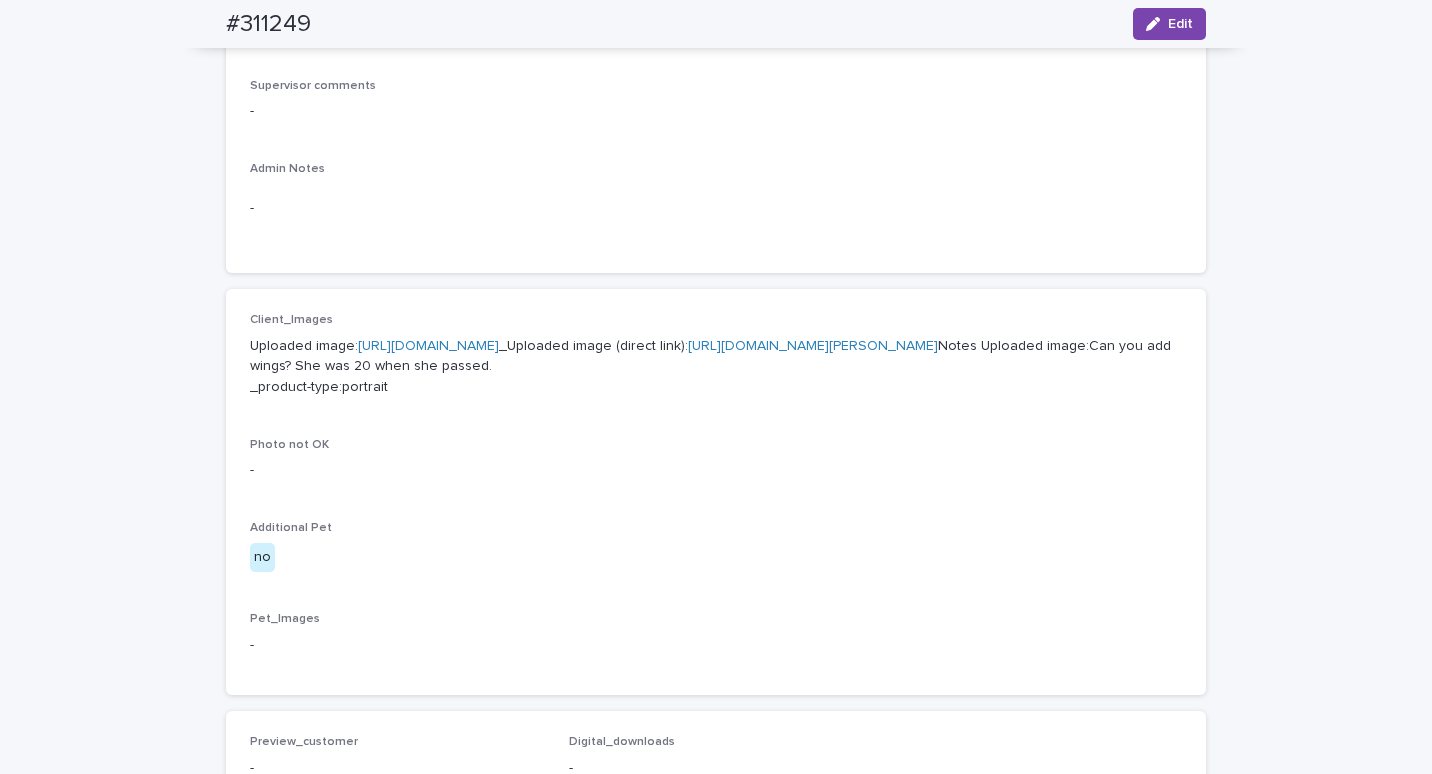 click on "[URL][DOMAIN_NAME]" at bounding box center [428, 346] 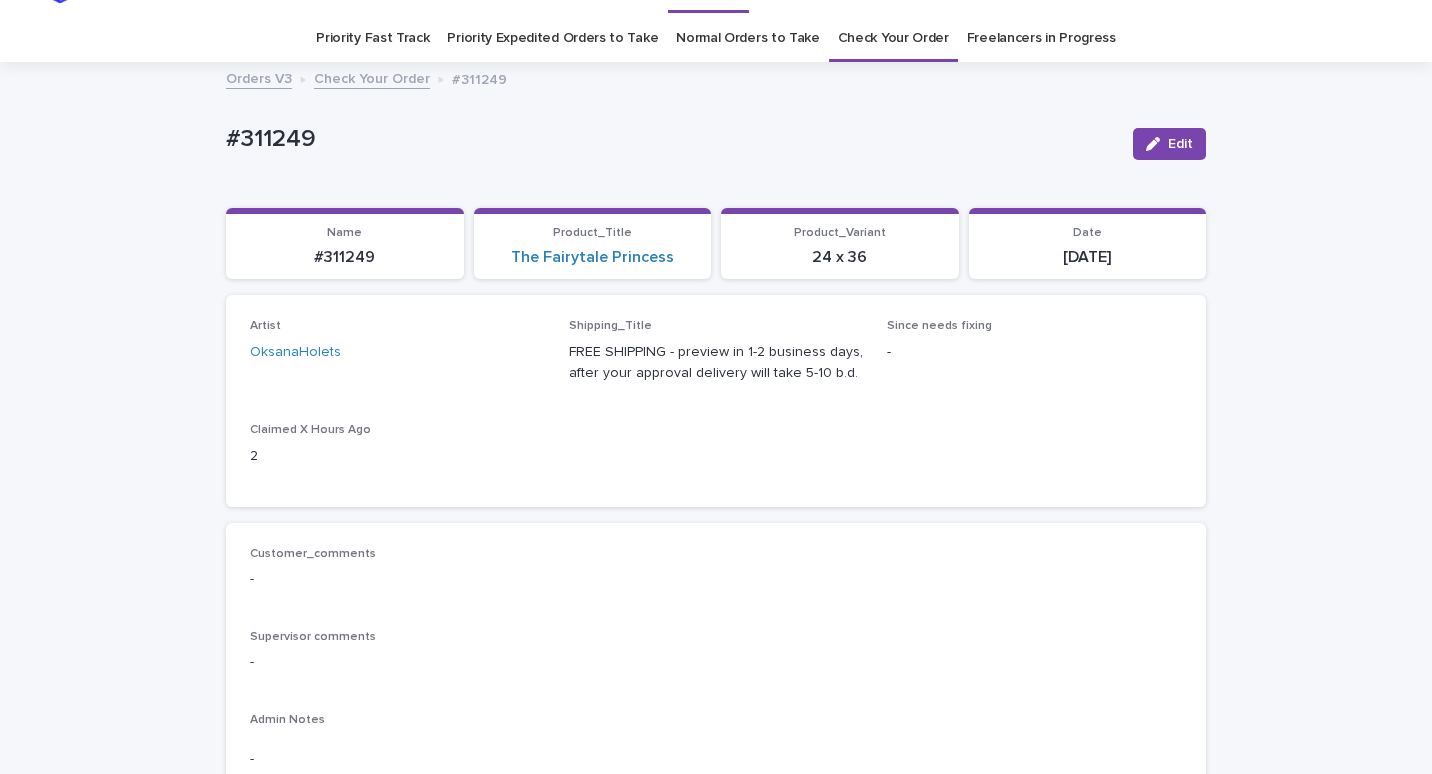 scroll, scrollTop: 0, scrollLeft: 0, axis: both 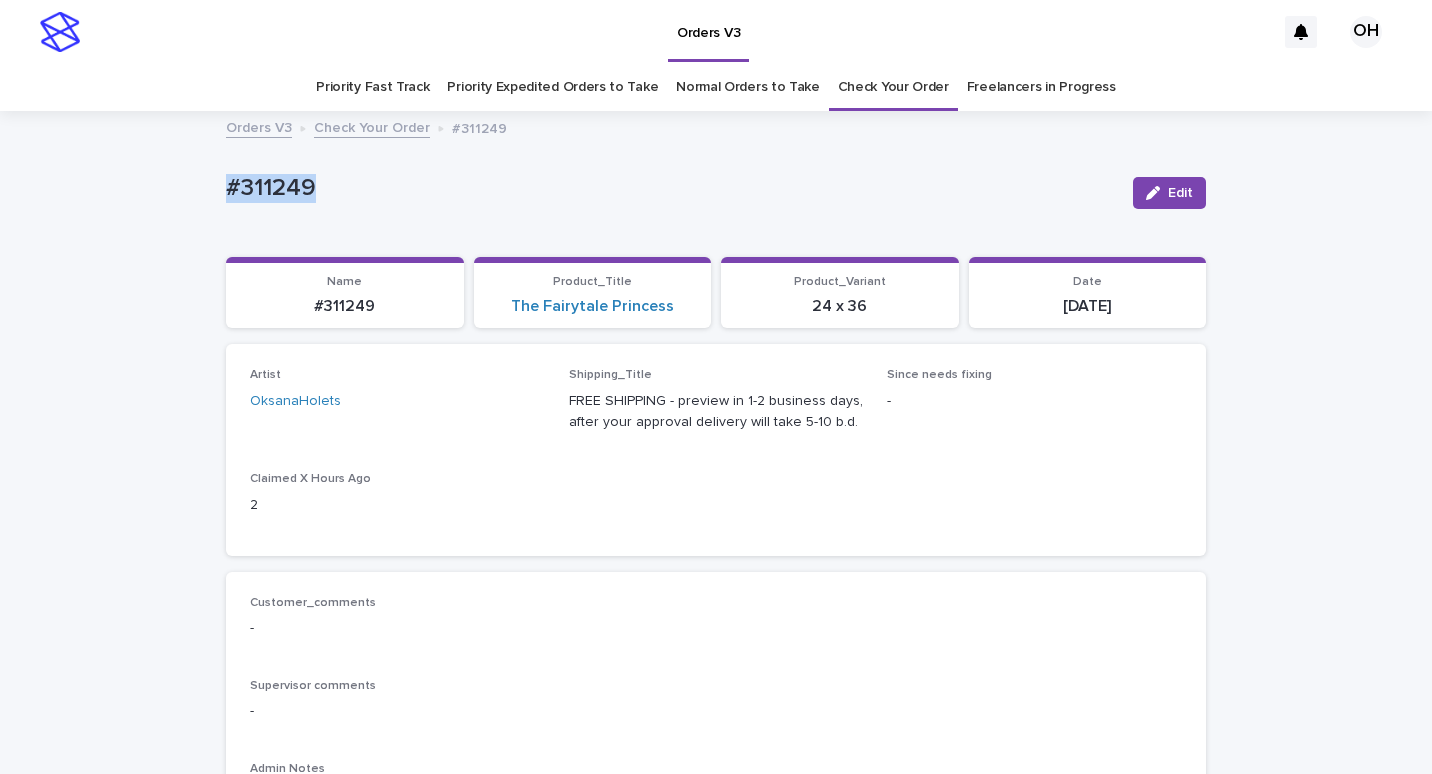 drag, startPoint x: 336, startPoint y: 182, endPoint x: 260, endPoint y: 196, distance: 77.27872 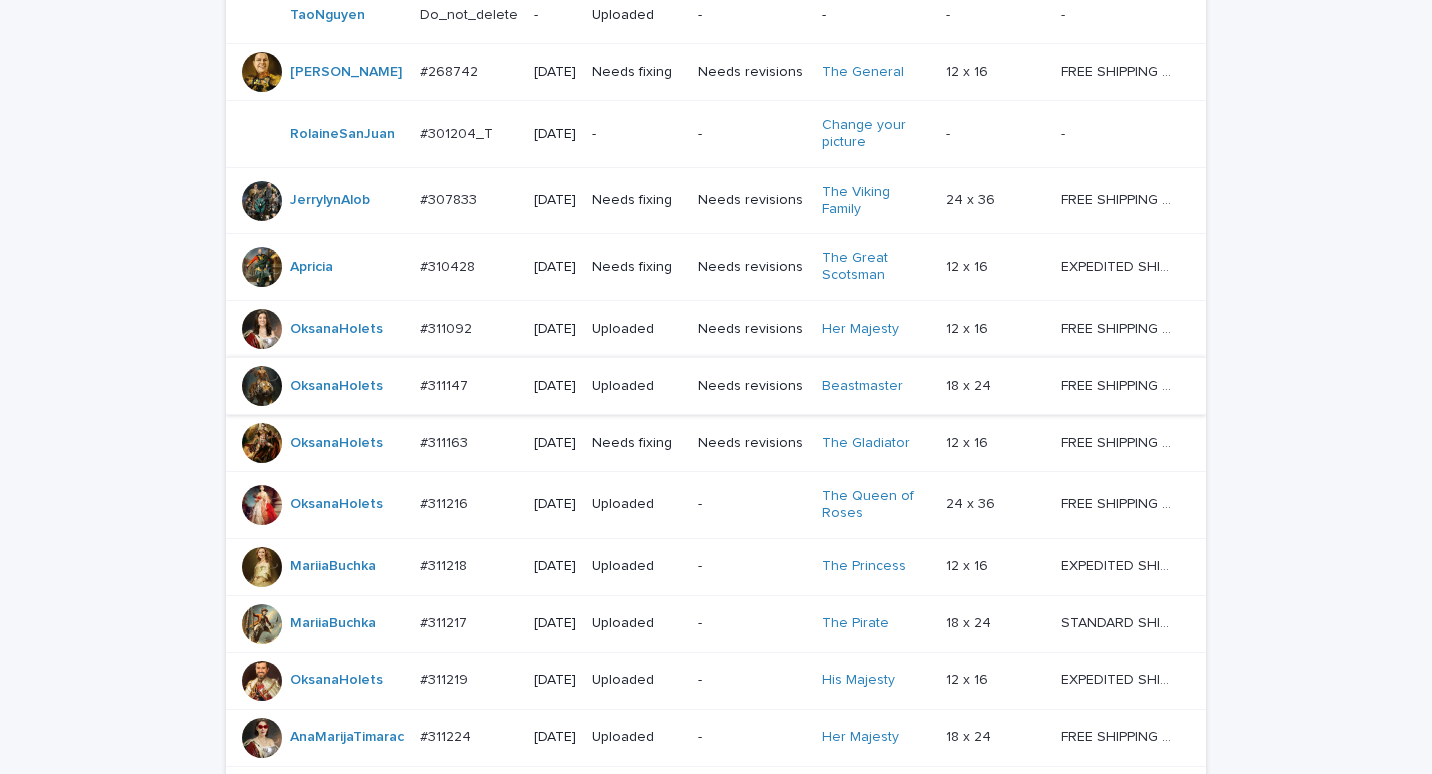 scroll, scrollTop: 464, scrollLeft: 0, axis: vertical 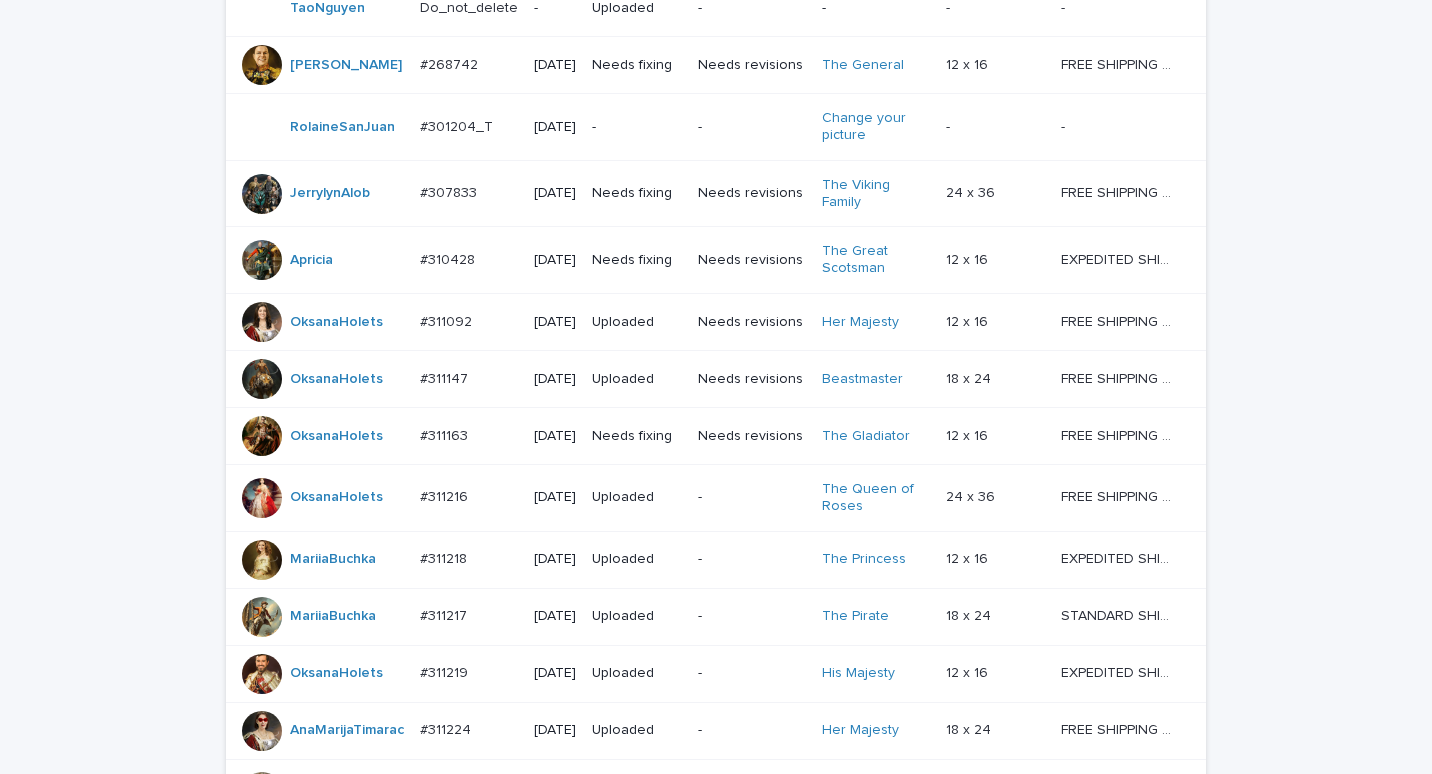 click on "#311163" at bounding box center (446, 434) 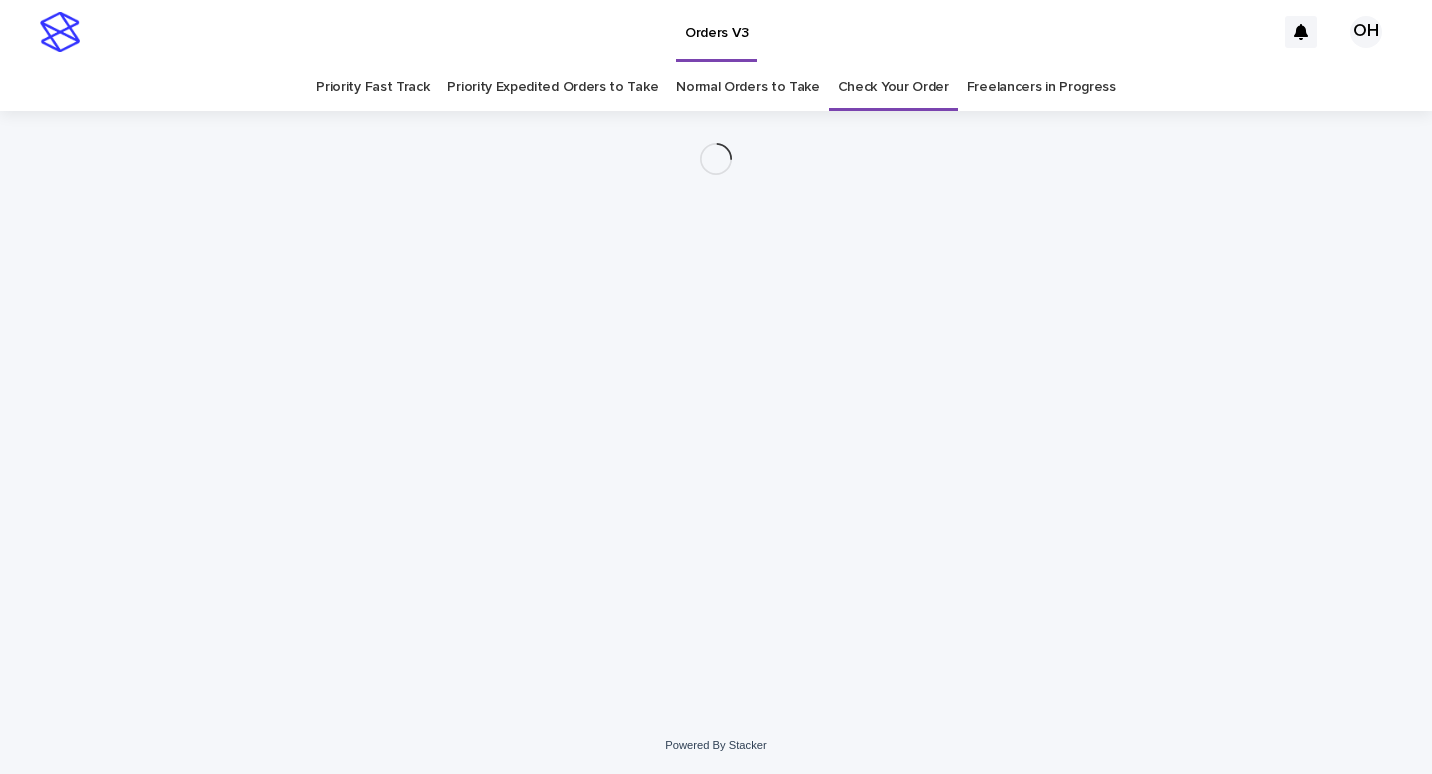 scroll, scrollTop: 0, scrollLeft: 0, axis: both 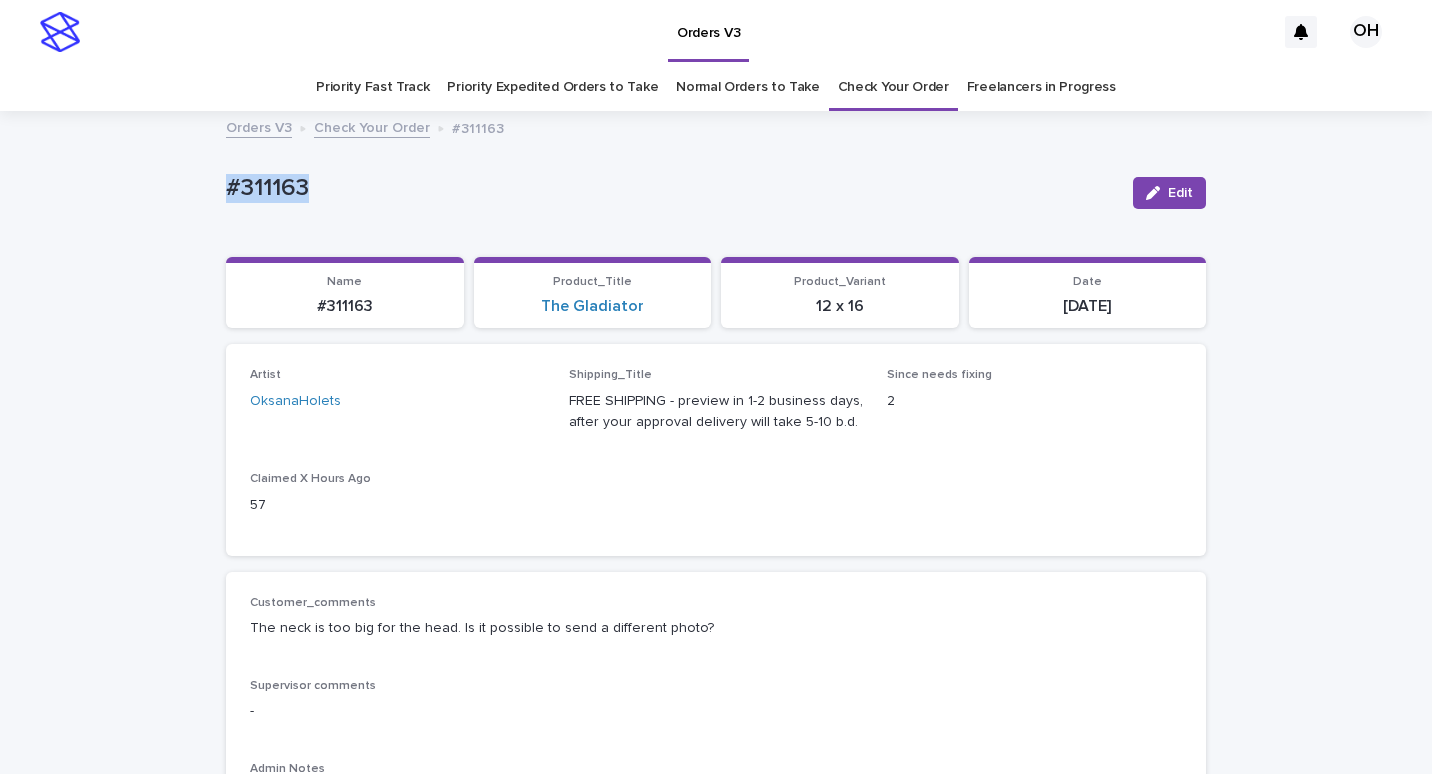 drag, startPoint x: 326, startPoint y: 179, endPoint x: 216, endPoint y: 170, distance: 110.36757 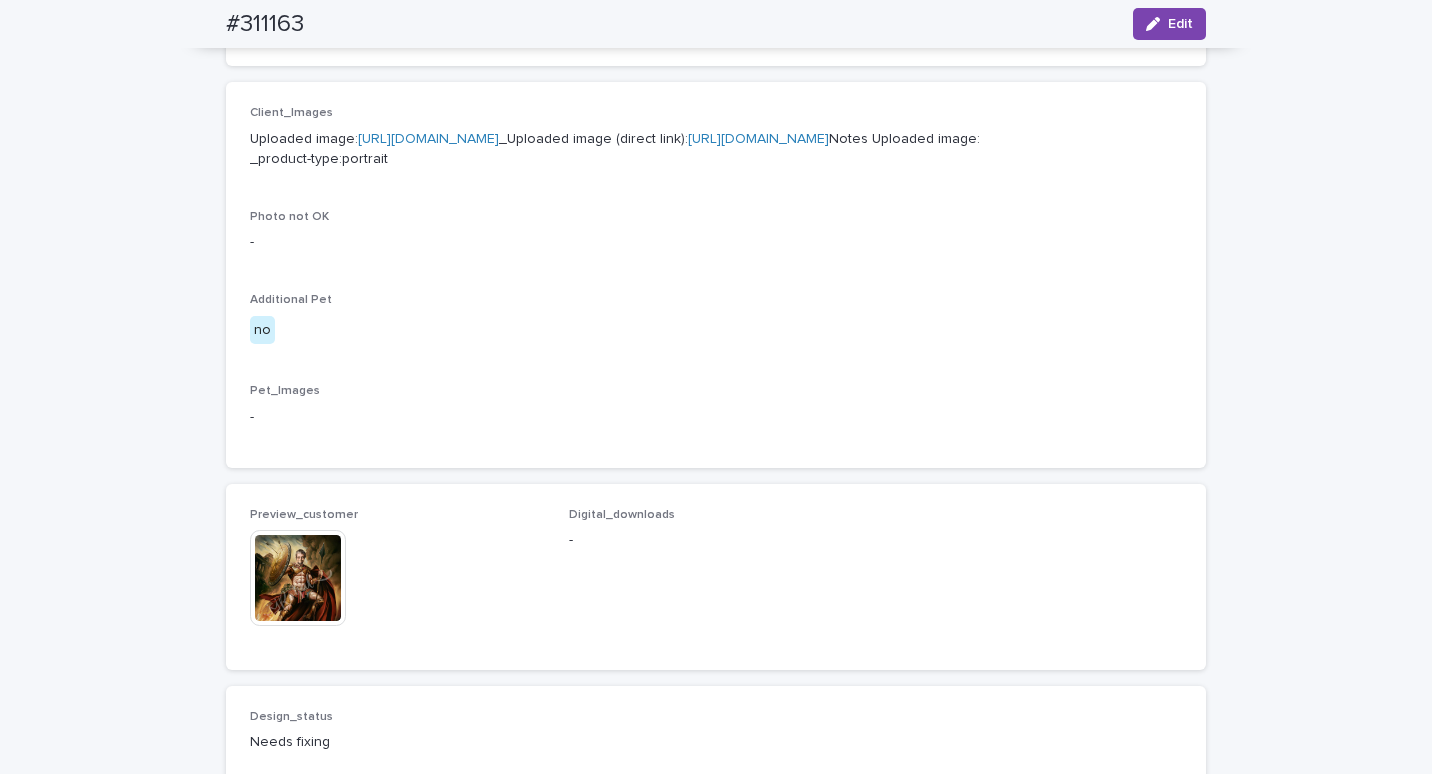 scroll, scrollTop: 800, scrollLeft: 0, axis: vertical 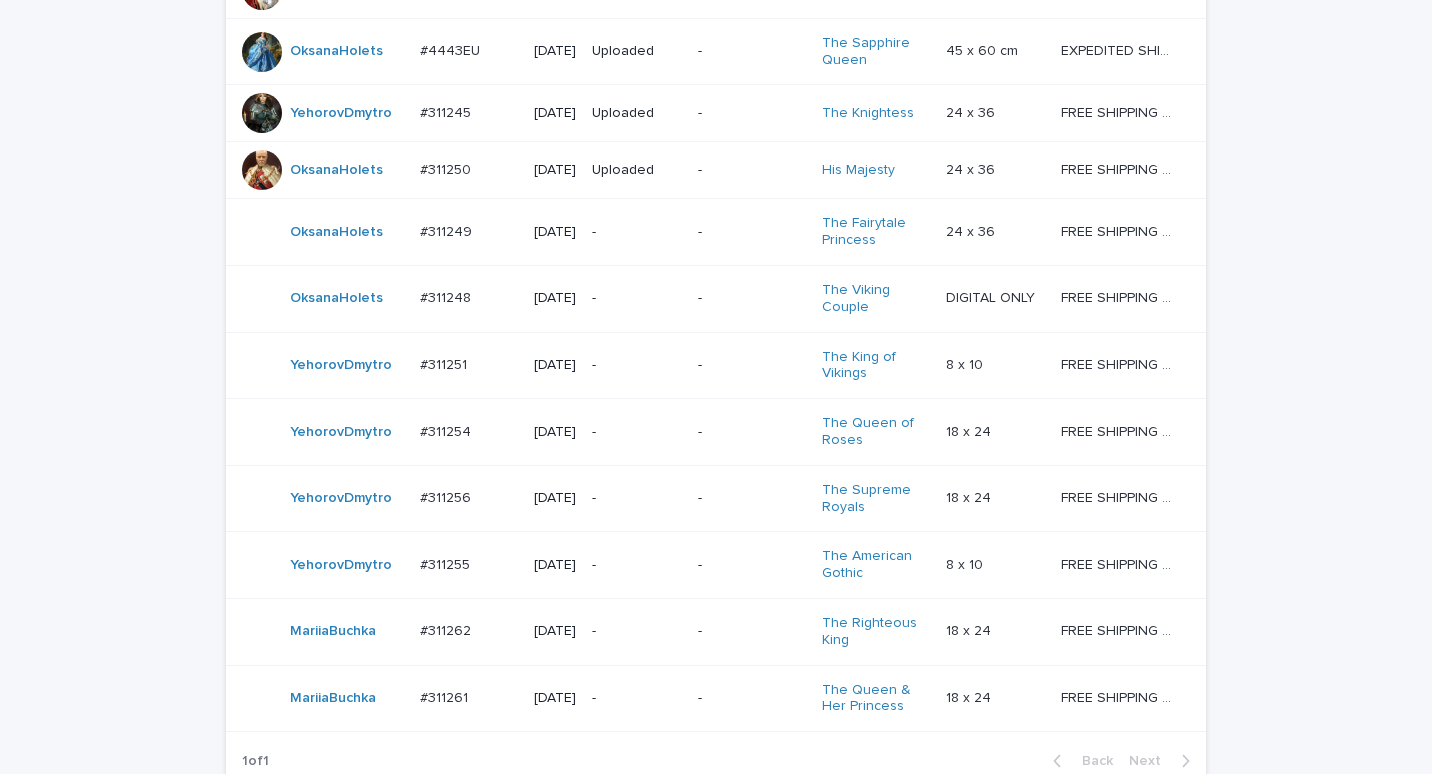 click on "#311249" at bounding box center (448, 230) 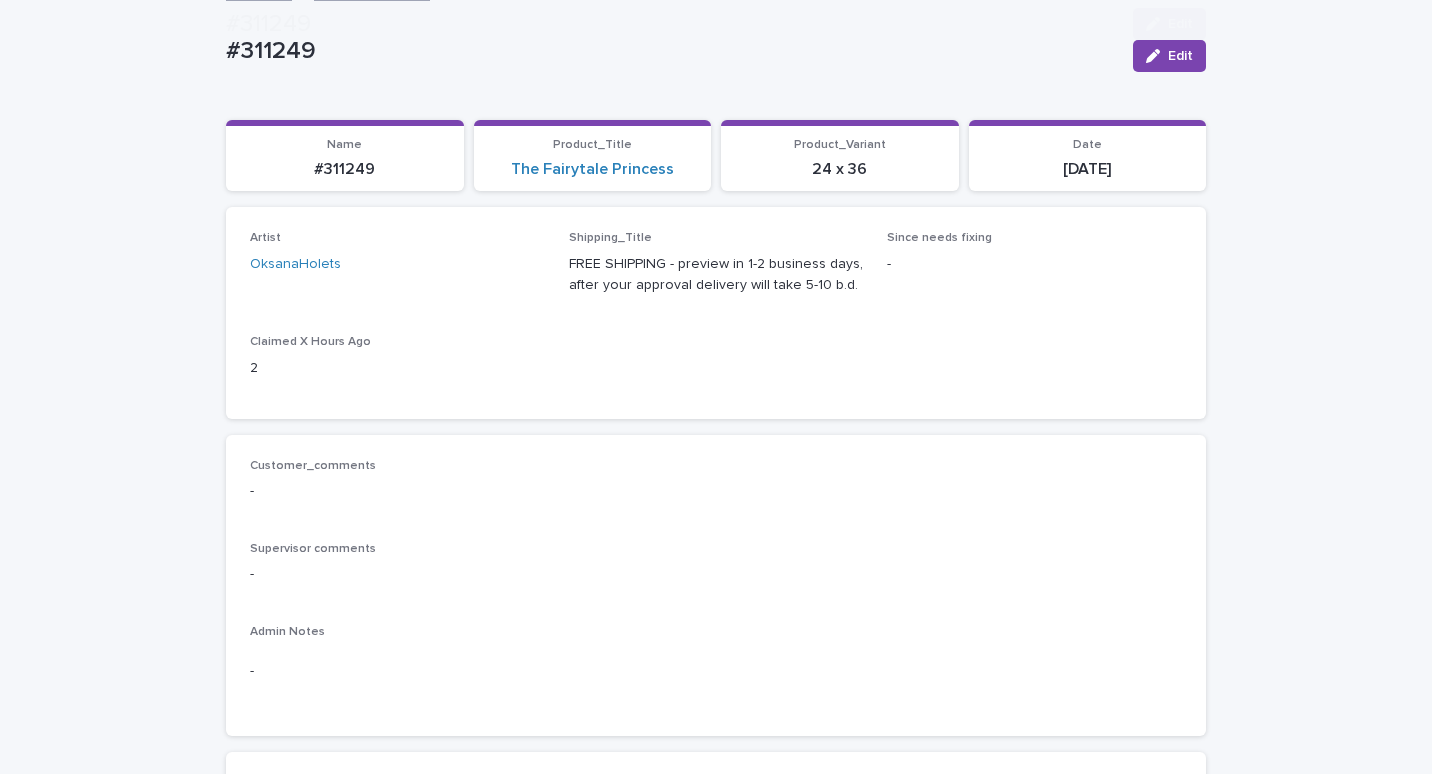 scroll, scrollTop: 364, scrollLeft: 0, axis: vertical 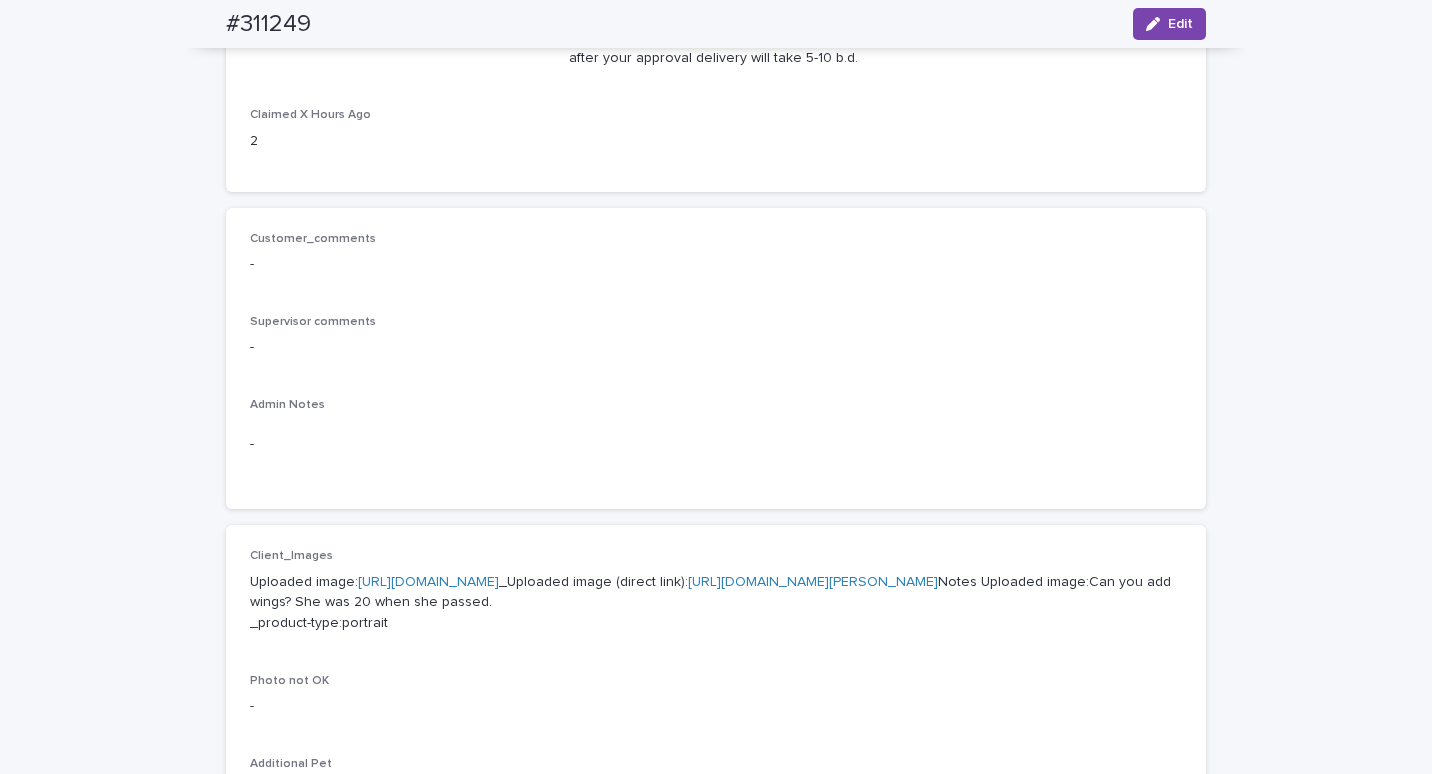 click on "[URL][DOMAIN_NAME]" at bounding box center (428, 582) 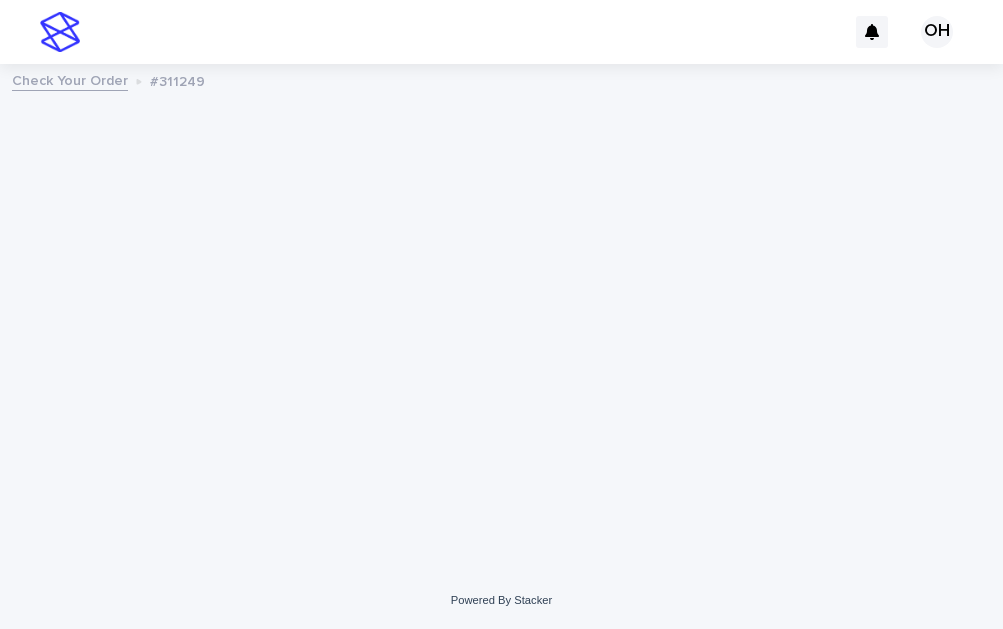 scroll, scrollTop: 0, scrollLeft: 0, axis: both 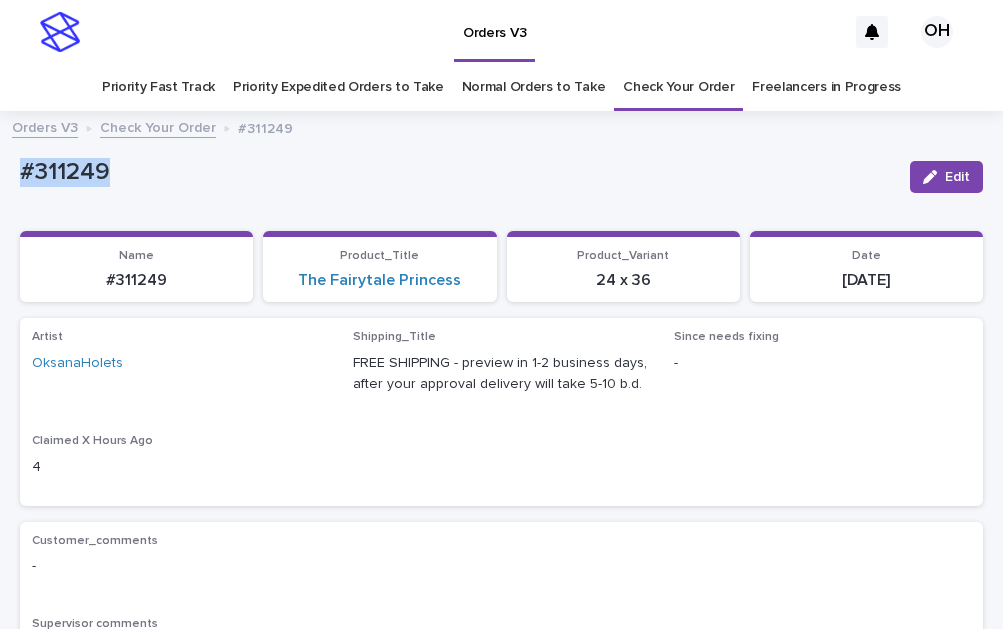 drag, startPoint x: 139, startPoint y: 170, endPoint x: 36, endPoint y: 176, distance: 103.17461 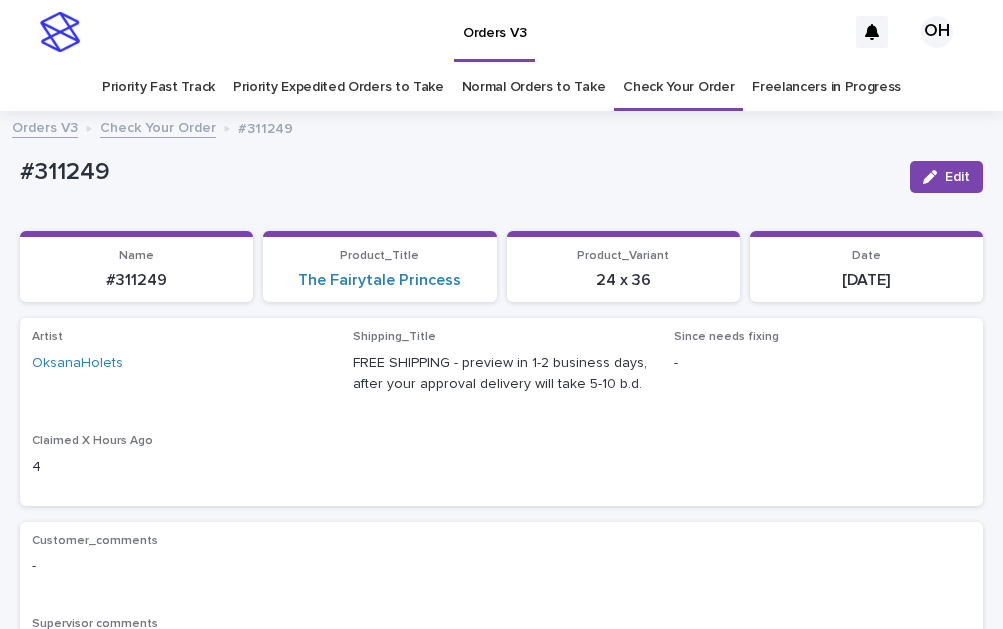 click on "Customer_comments -" at bounding box center (501, 563) 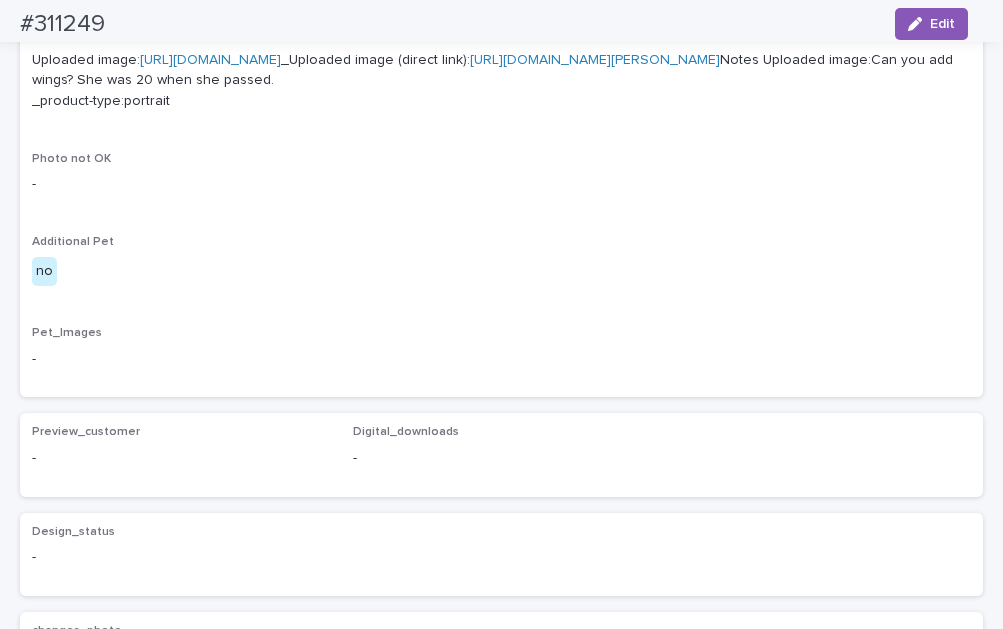 scroll, scrollTop: 1296, scrollLeft: 0, axis: vertical 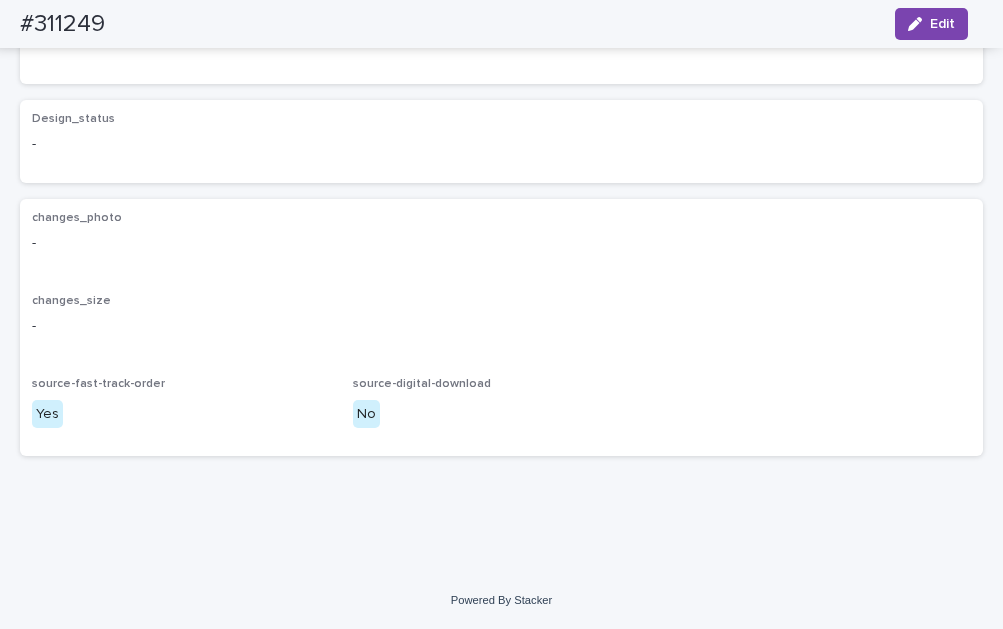 click on "Design_status - changes_photo - changes_size - source-fast-track-order Yes source-digital-download No" at bounding box center [501, 278] 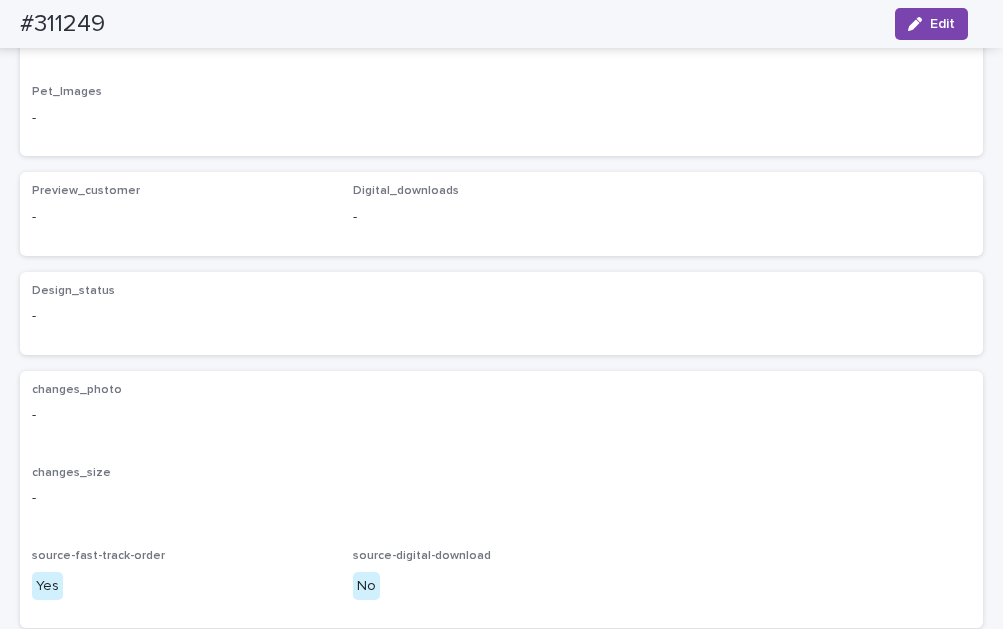 scroll, scrollTop: 996, scrollLeft: 0, axis: vertical 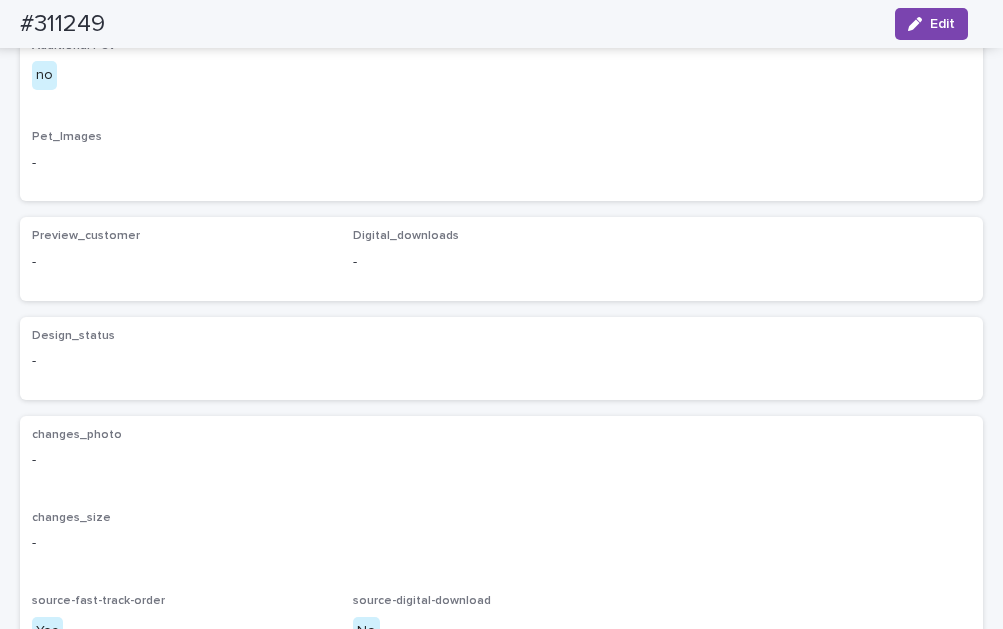 drag, startPoint x: 934, startPoint y: 26, endPoint x: 258, endPoint y: 319, distance: 736.7666 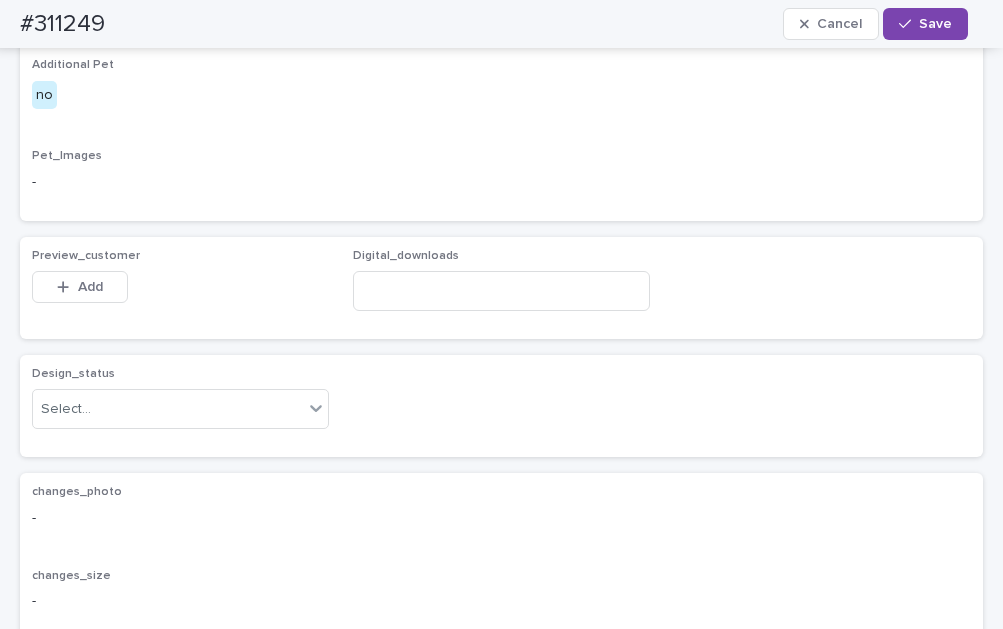 scroll, scrollTop: 1025, scrollLeft: 0, axis: vertical 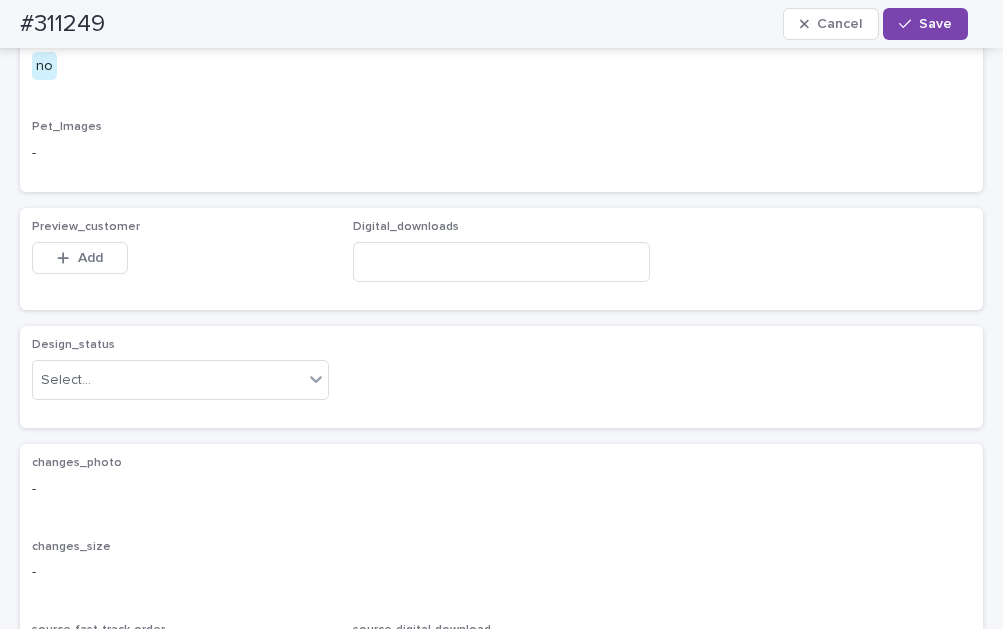 drag, startPoint x: 98, startPoint y: 329, endPoint x: 179, endPoint y: 384, distance: 97.90812 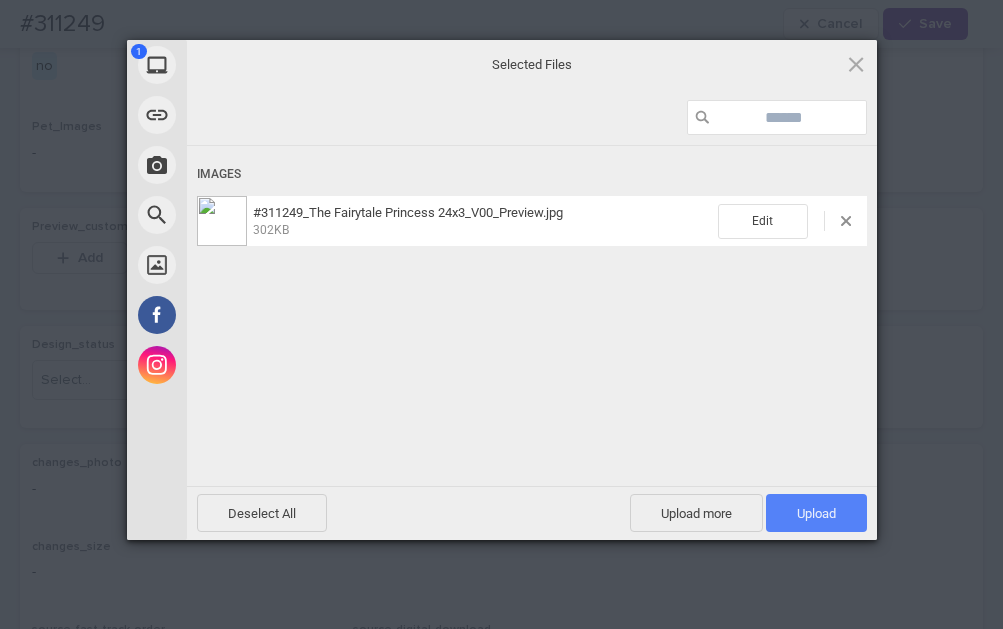 click on "Upload
1" at bounding box center (816, 513) 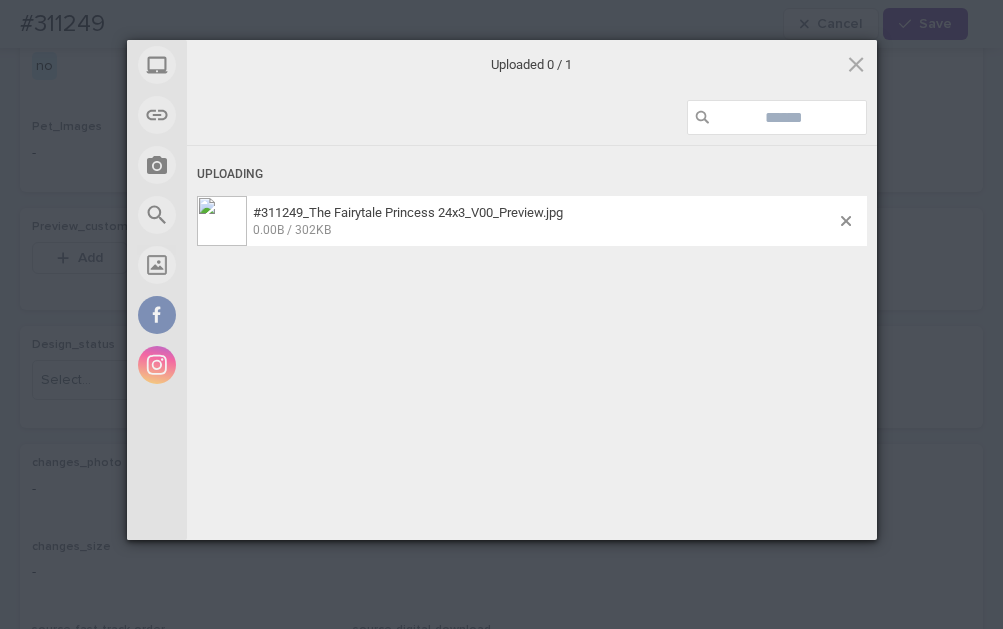 click on "My Device         Link (URL)         Take Photo         Web Search         Unsplash         Facebook         Instagram
Uploaded 0 / 1
Uploading
#311249_The Fairytale Princess 24x3_V00_Preview.jpg
0.00B /
302KB
Deselect All
Upload more
Upload
0
Powered by   Filestack" at bounding box center (501, 314) 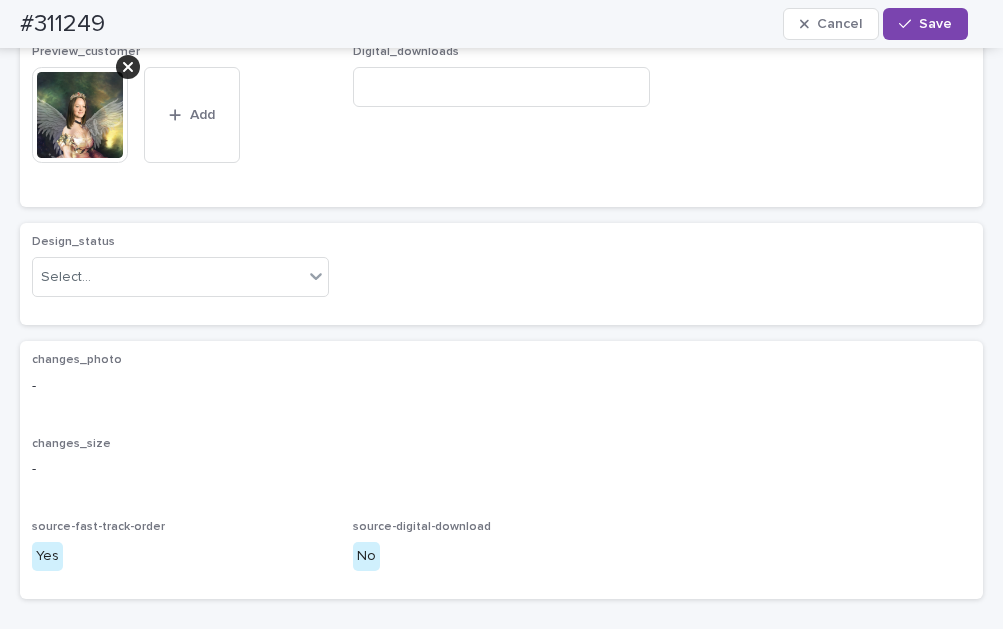 scroll, scrollTop: 1400, scrollLeft: 0, axis: vertical 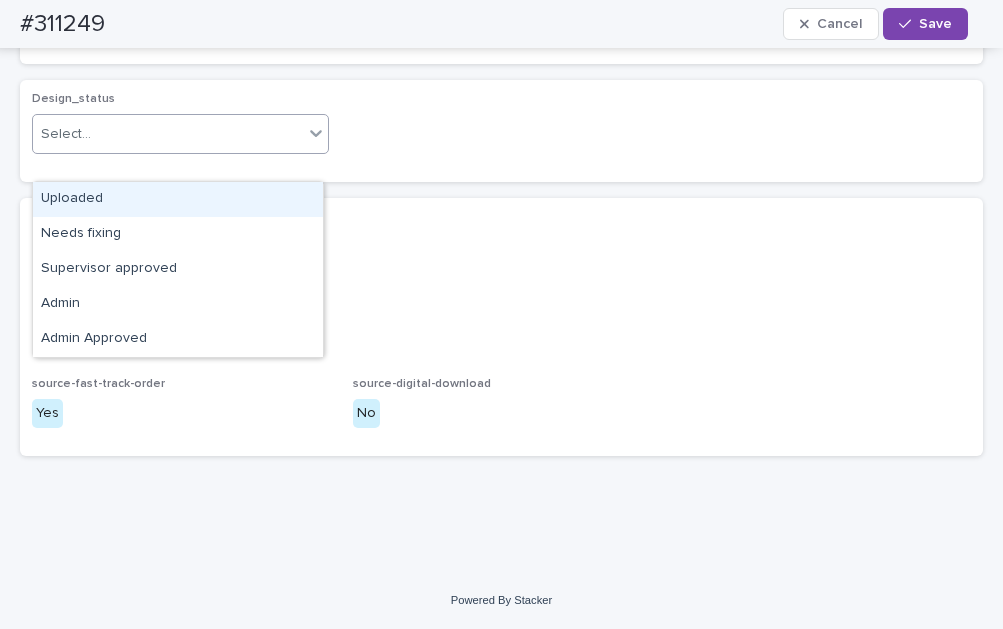 click on "Select..." at bounding box center [168, 134] 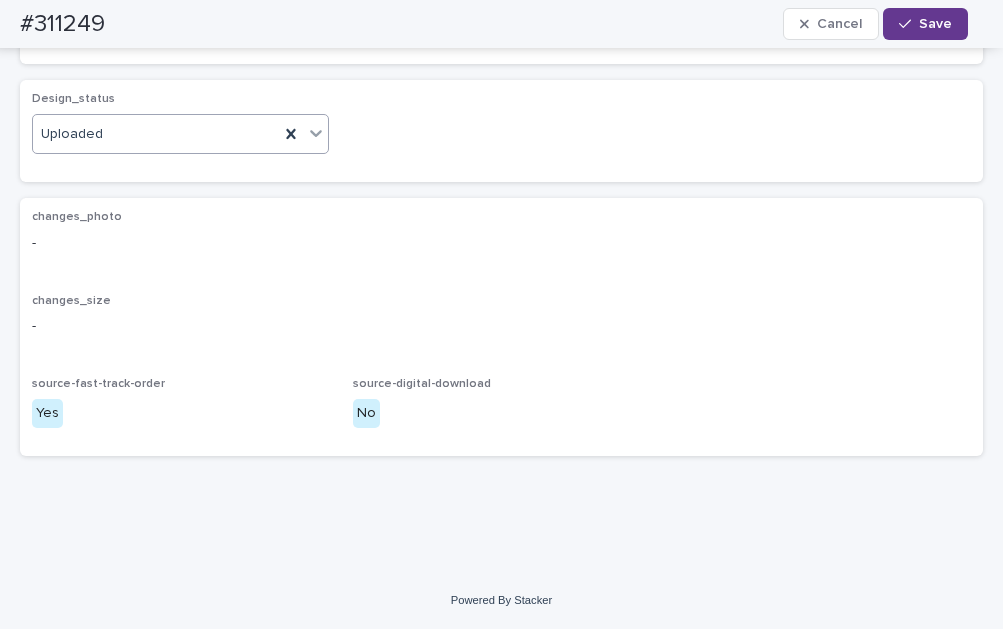 click on "Save" at bounding box center [925, 24] 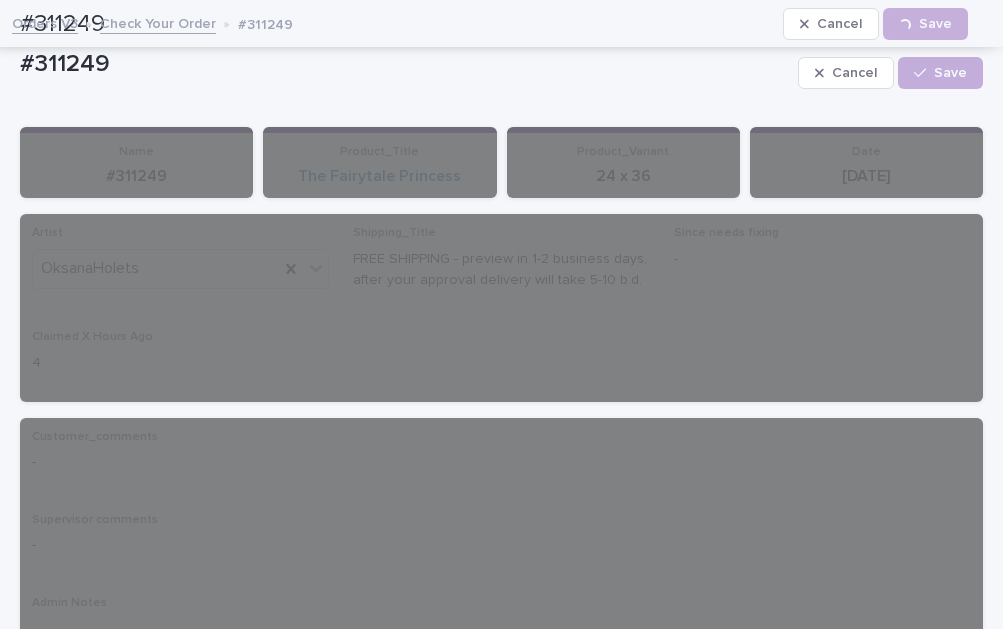 scroll, scrollTop: 0, scrollLeft: 0, axis: both 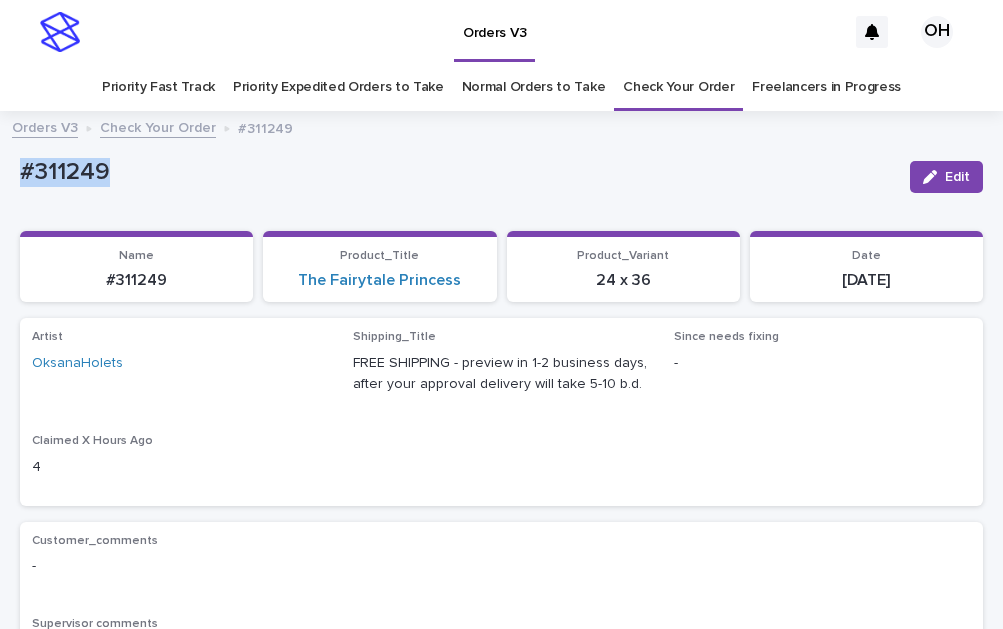 drag, startPoint x: 31, startPoint y: 165, endPoint x: -34, endPoint y: 154, distance: 65.9242 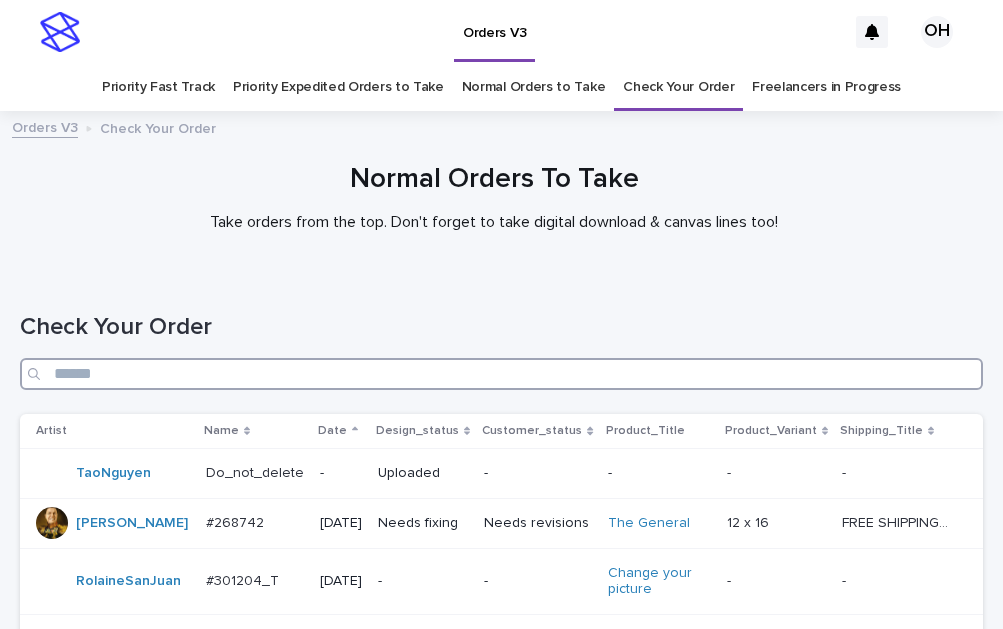 click at bounding box center (501, 374) 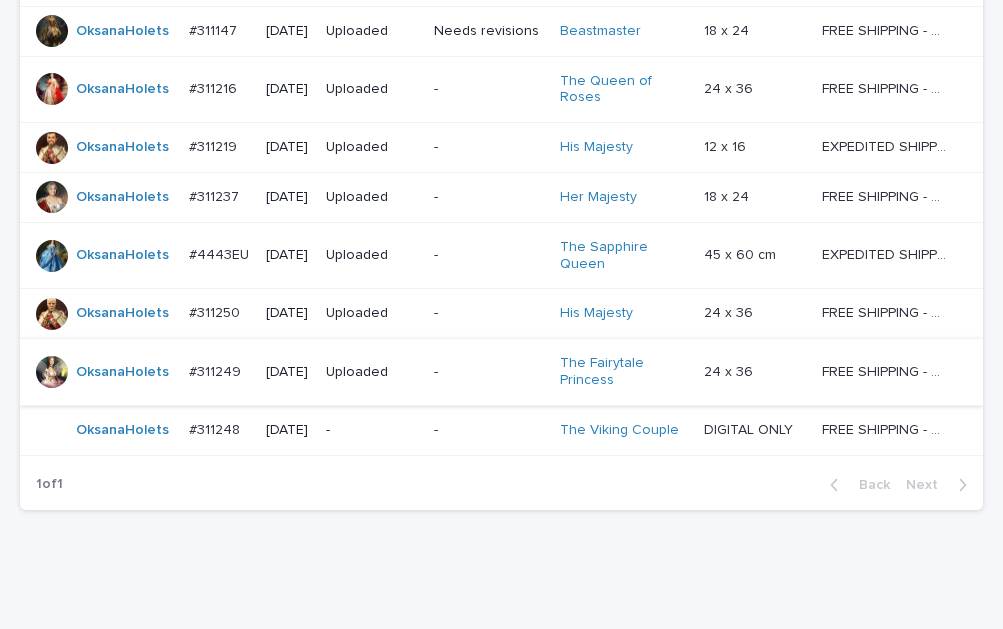 scroll, scrollTop: 500, scrollLeft: 0, axis: vertical 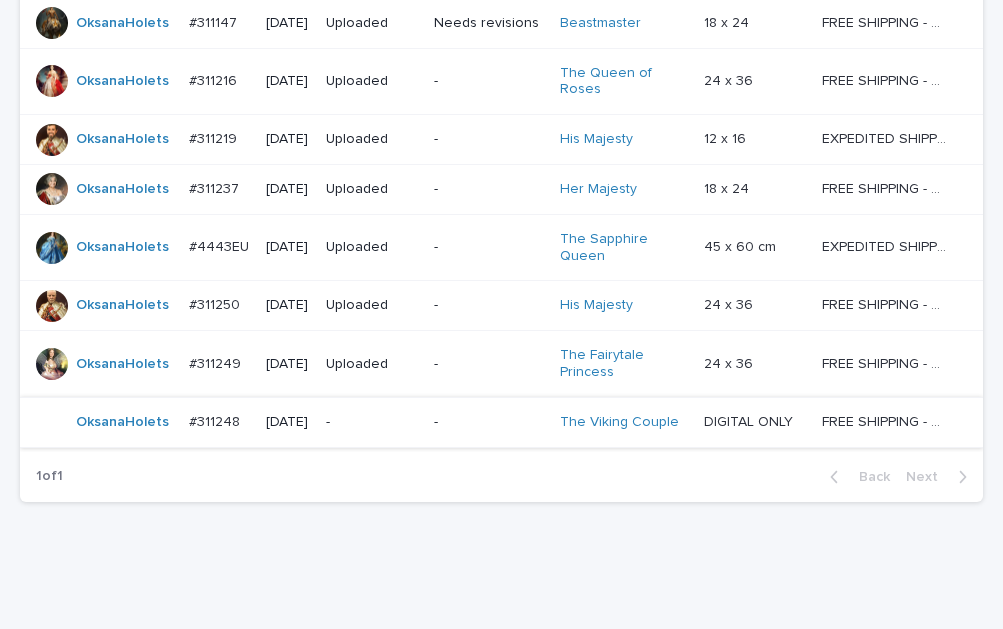 type on "***" 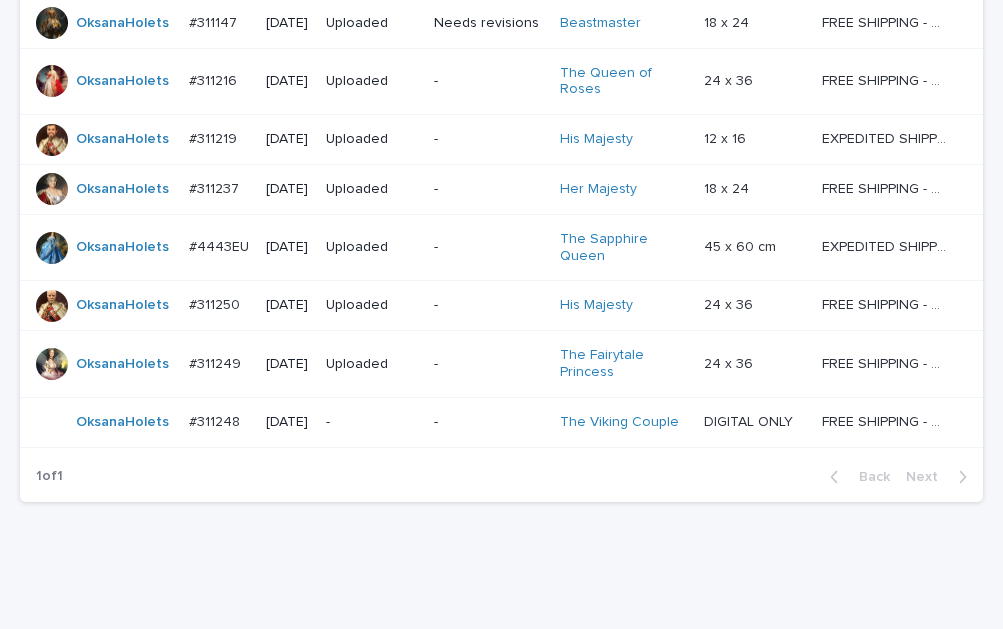 click on "#311248 #311248" at bounding box center [220, 422] 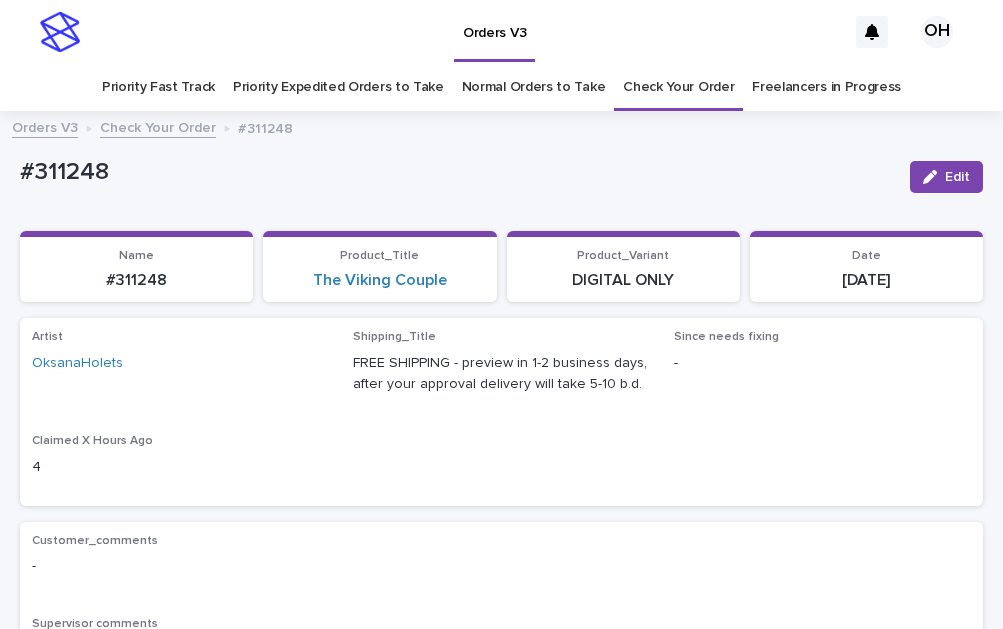 scroll, scrollTop: 600, scrollLeft: 0, axis: vertical 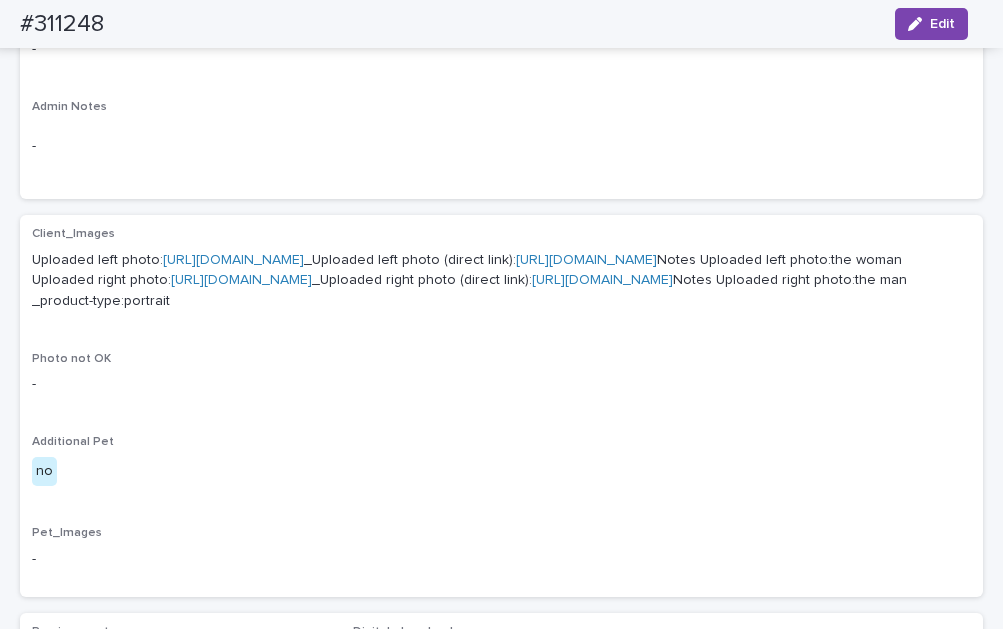 click on "[URL][DOMAIN_NAME]" at bounding box center (233, 260) 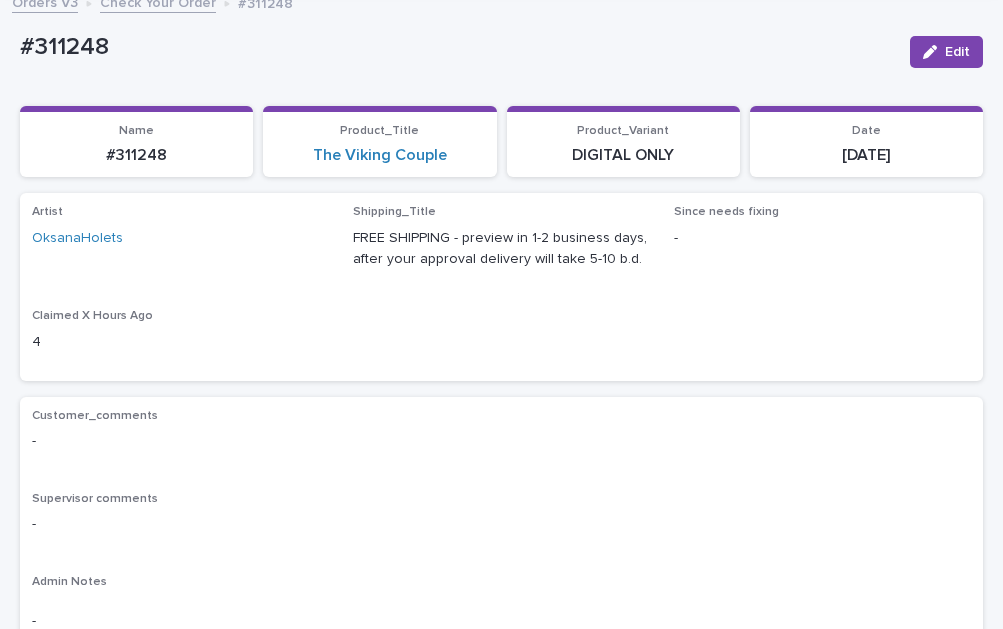 scroll, scrollTop: 0, scrollLeft: 0, axis: both 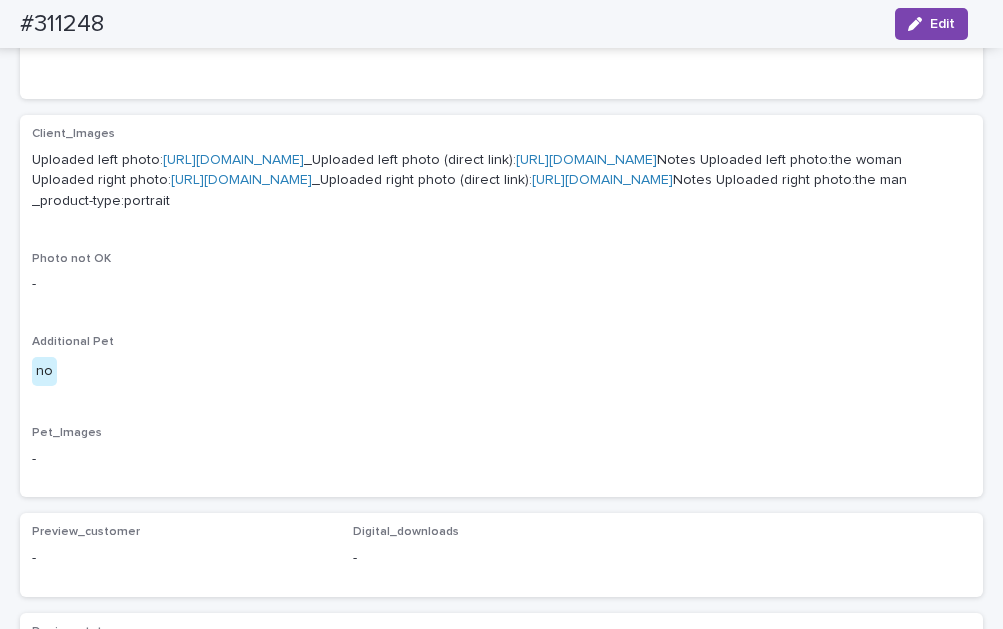click on "[URL][DOMAIN_NAME]" at bounding box center (241, 180) 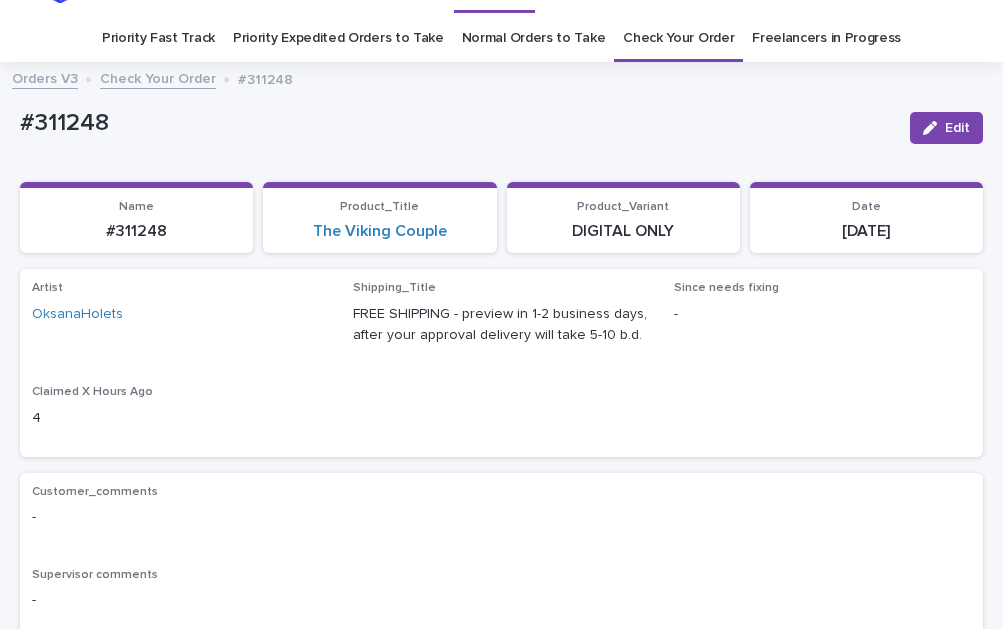 scroll, scrollTop: 0, scrollLeft: 0, axis: both 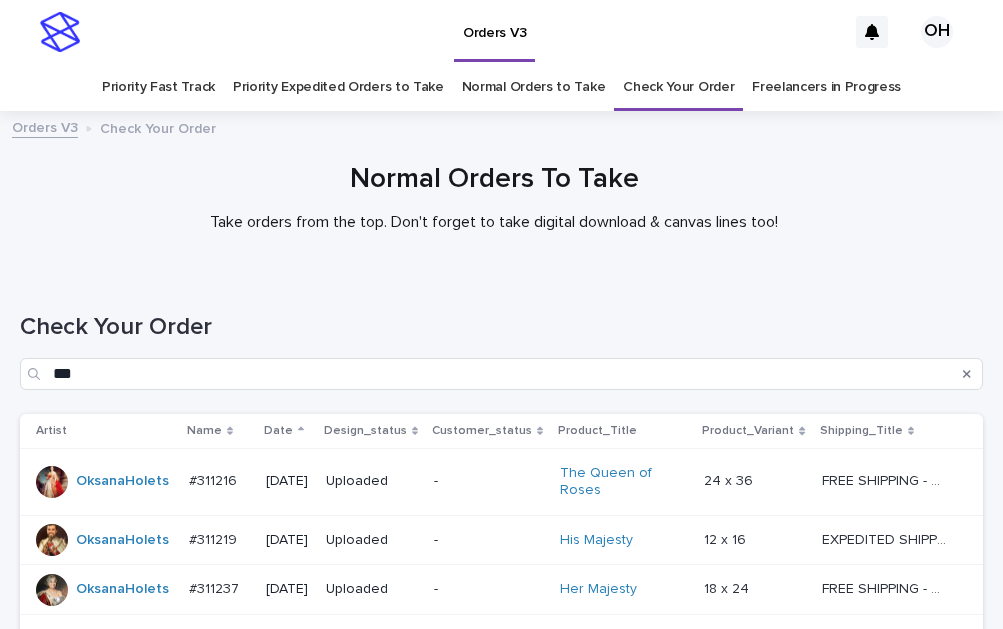 click on "Check Your Order" at bounding box center [678, 87] 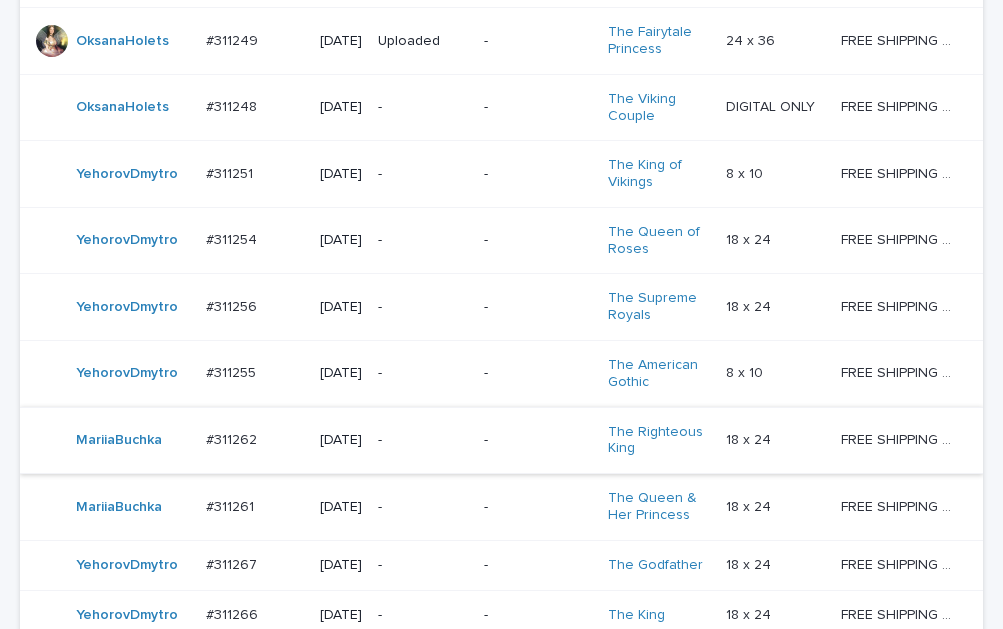 scroll, scrollTop: 1700, scrollLeft: 0, axis: vertical 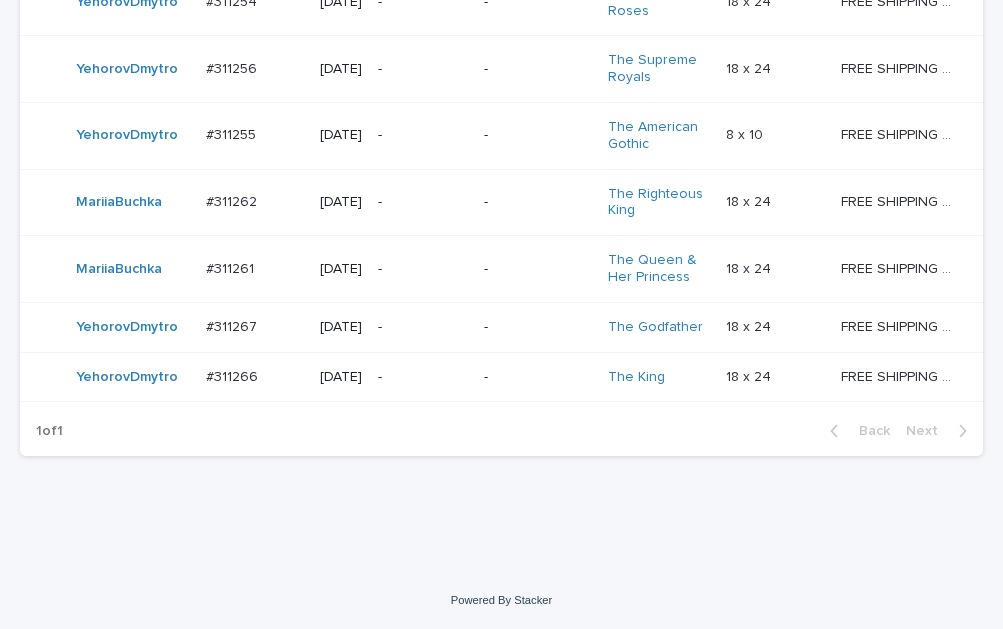 click on "#311267" at bounding box center (233, 325) 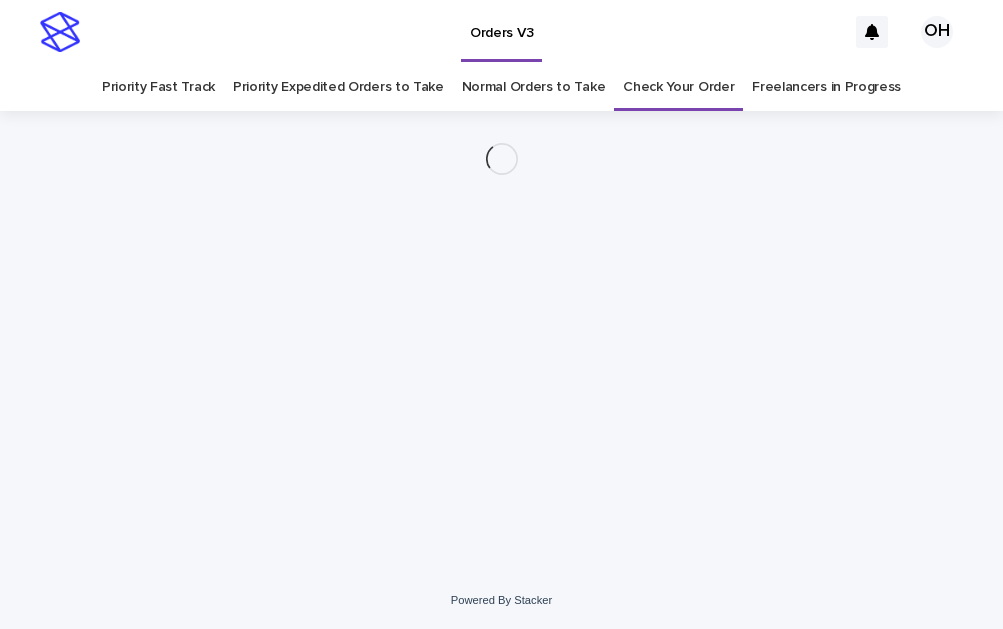 scroll, scrollTop: 0, scrollLeft: 0, axis: both 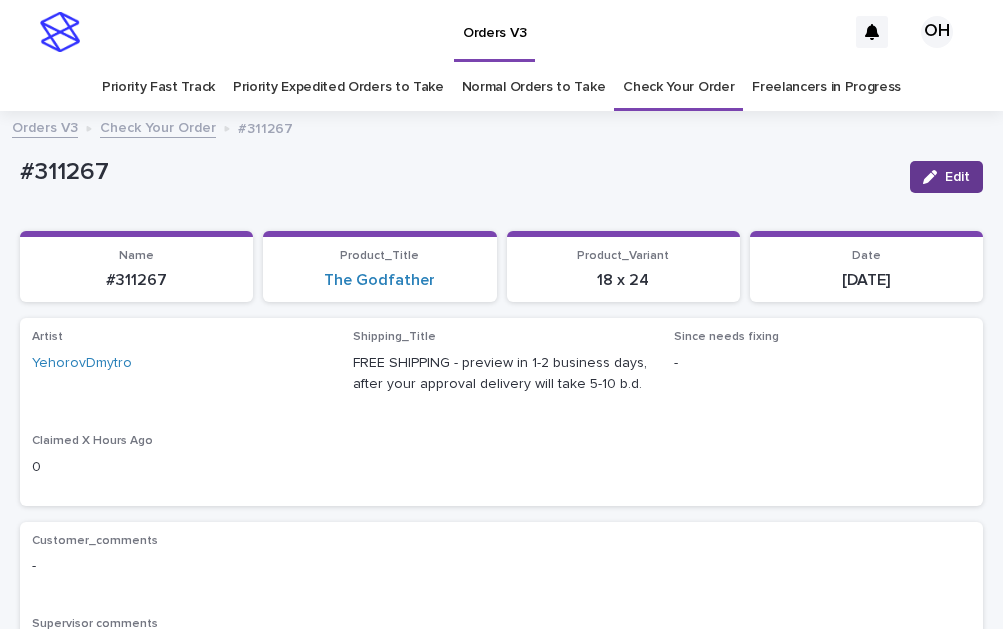 click on "Edit" at bounding box center [957, 177] 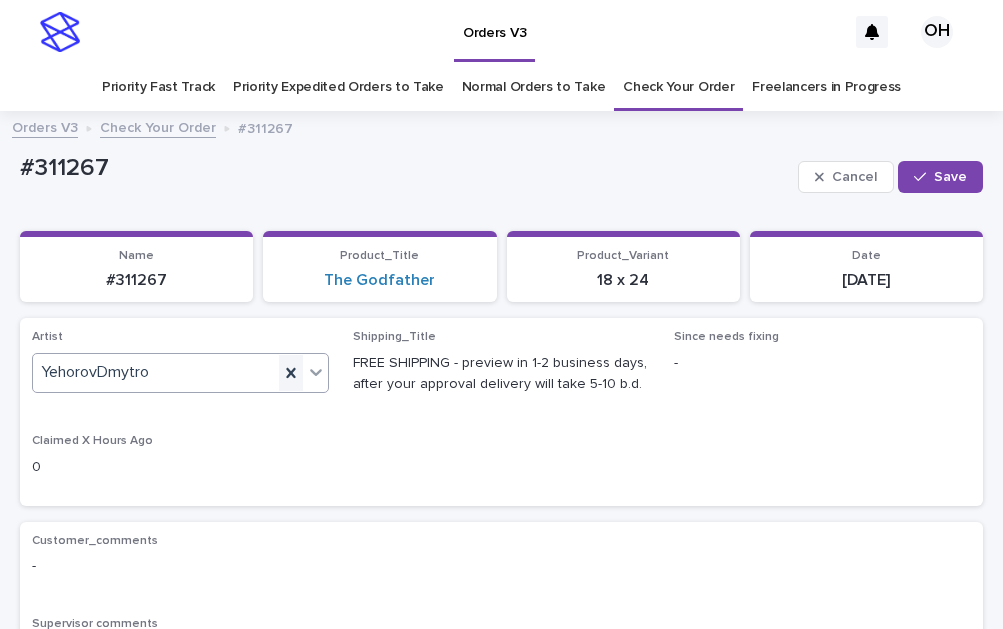 click 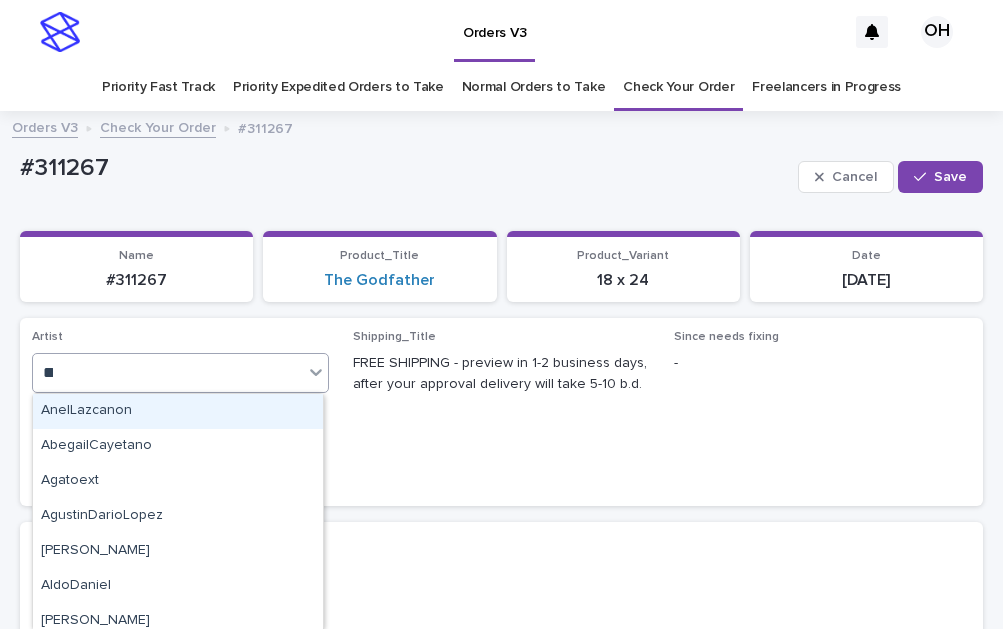 type on "***" 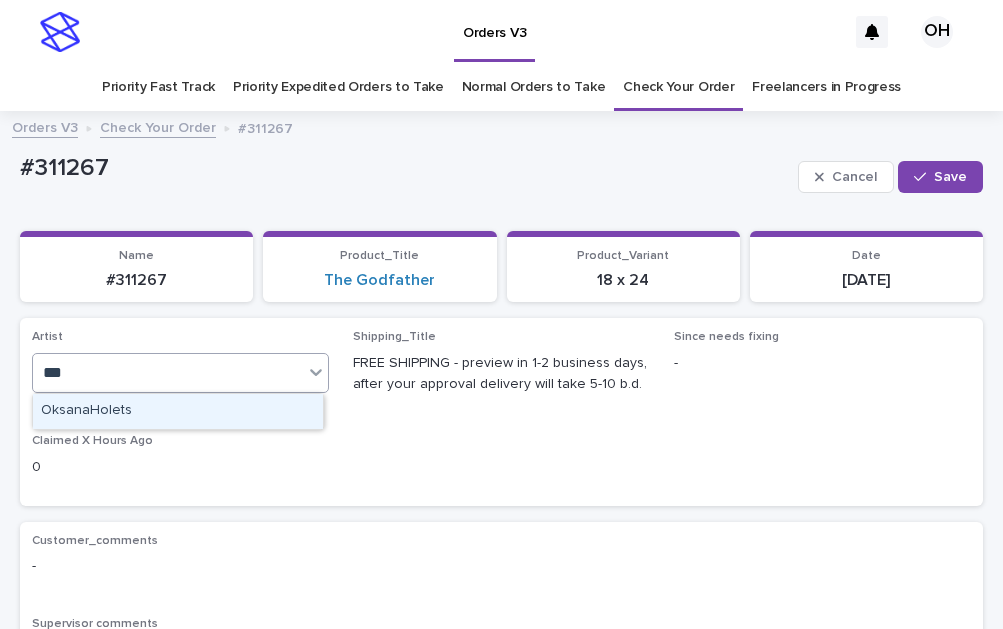 click on "OksanaHolets" at bounding box center (178, 411) 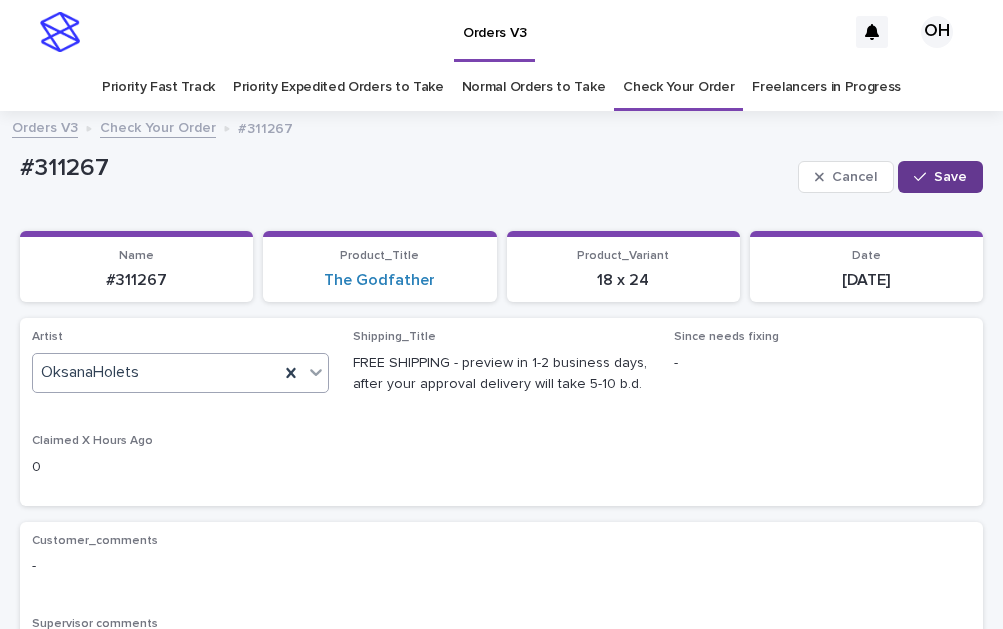 click on "Save" at bounding box center [940, 177] 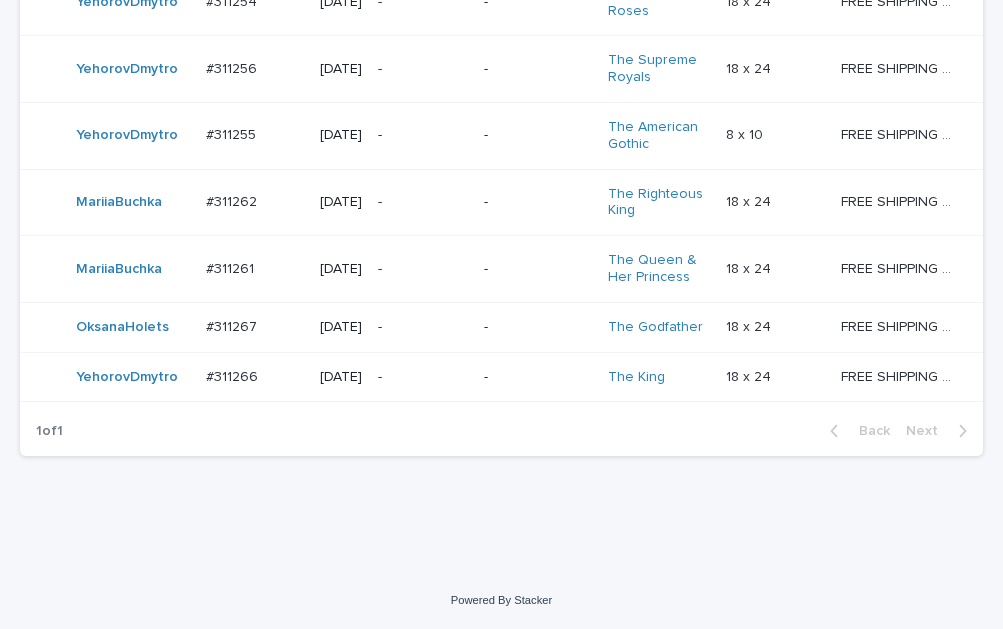 scroll, scrollTop: 1828, scrollLeft: 0, axis: vertical 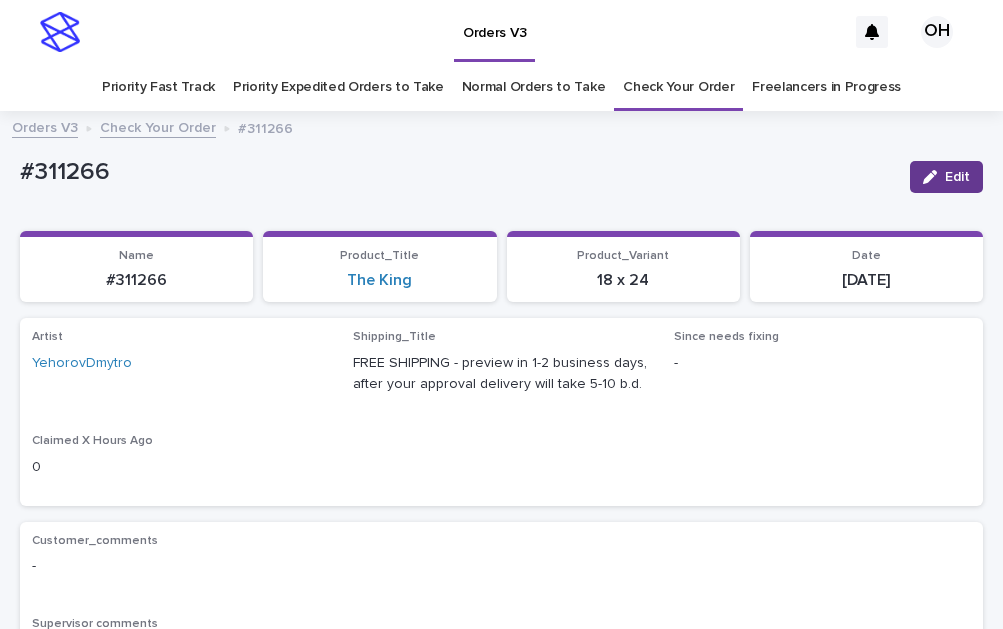 click on "Edit" at bounding box center [946, 177] 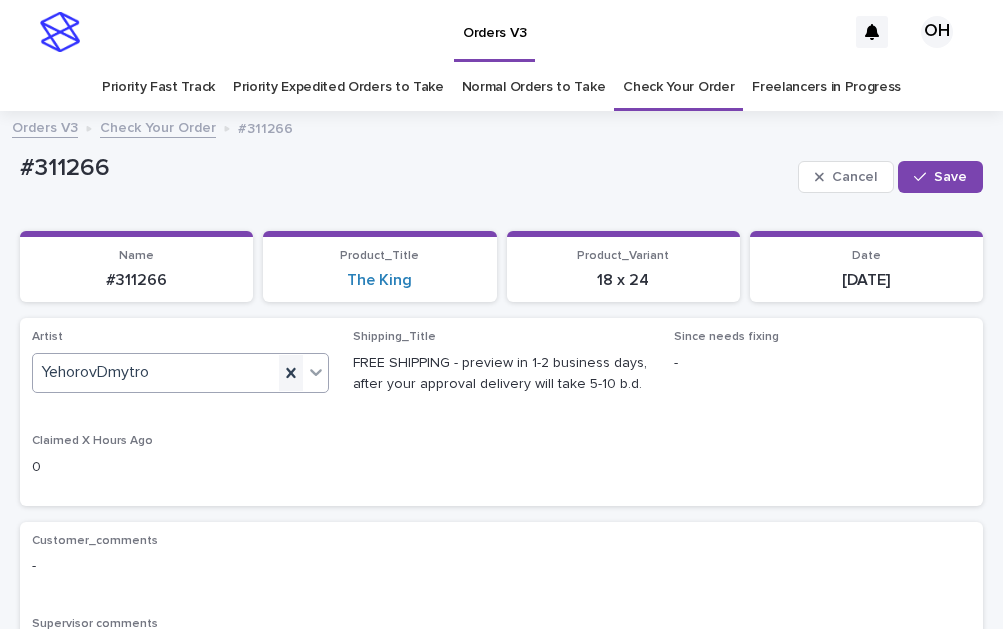 click 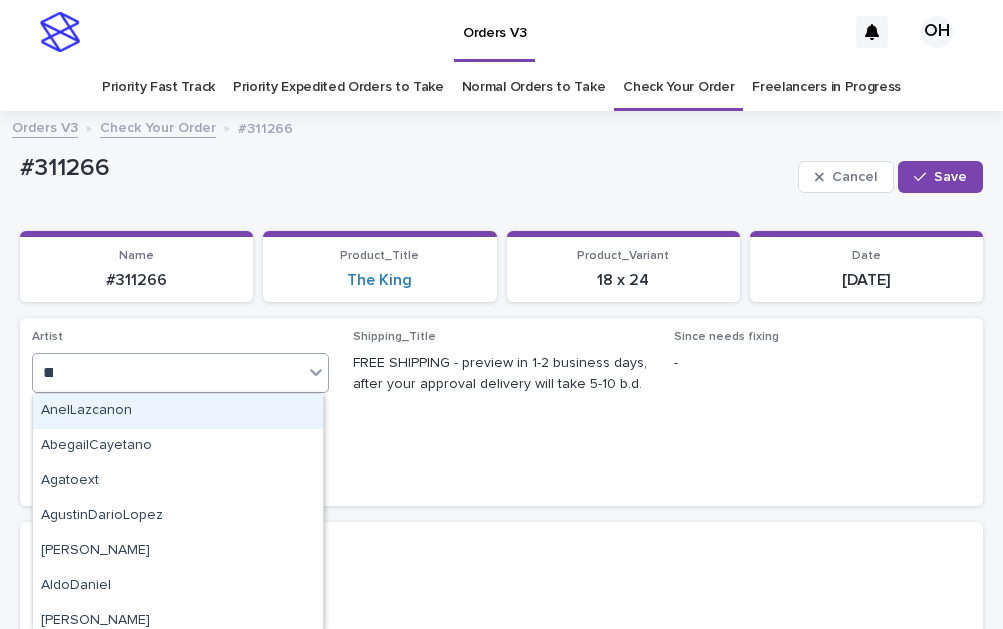 type on "***" 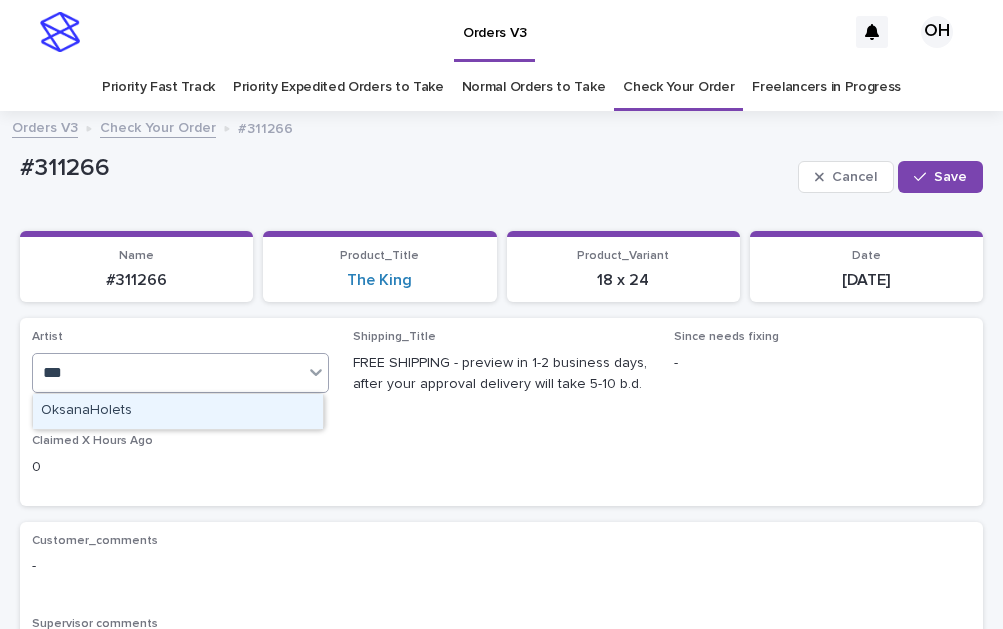 click on "OksanaHolets" at bounding box center [178, 411] 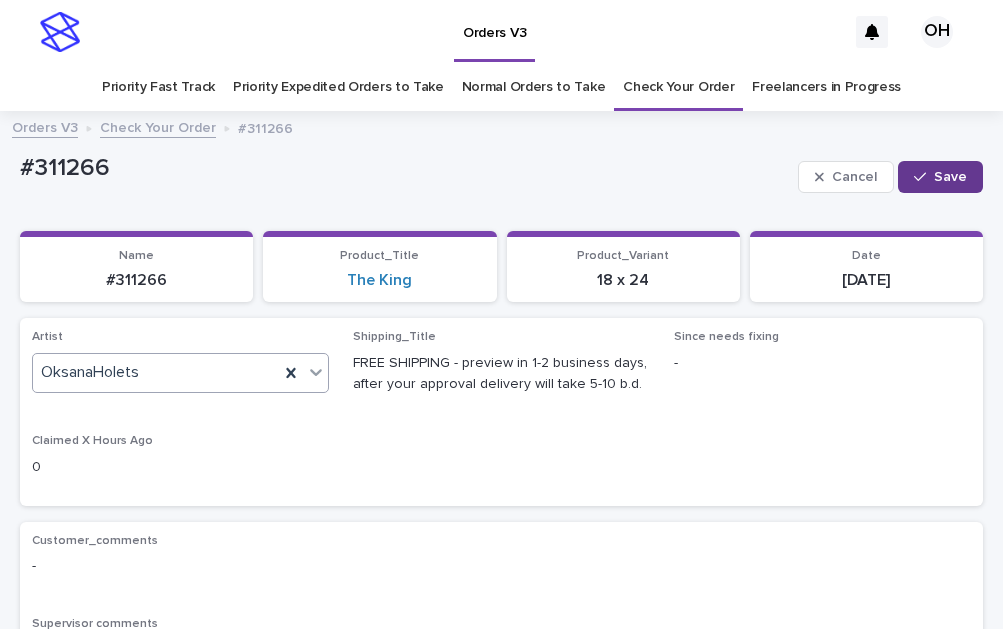 click on "Save" at bounding box center (950, 177) 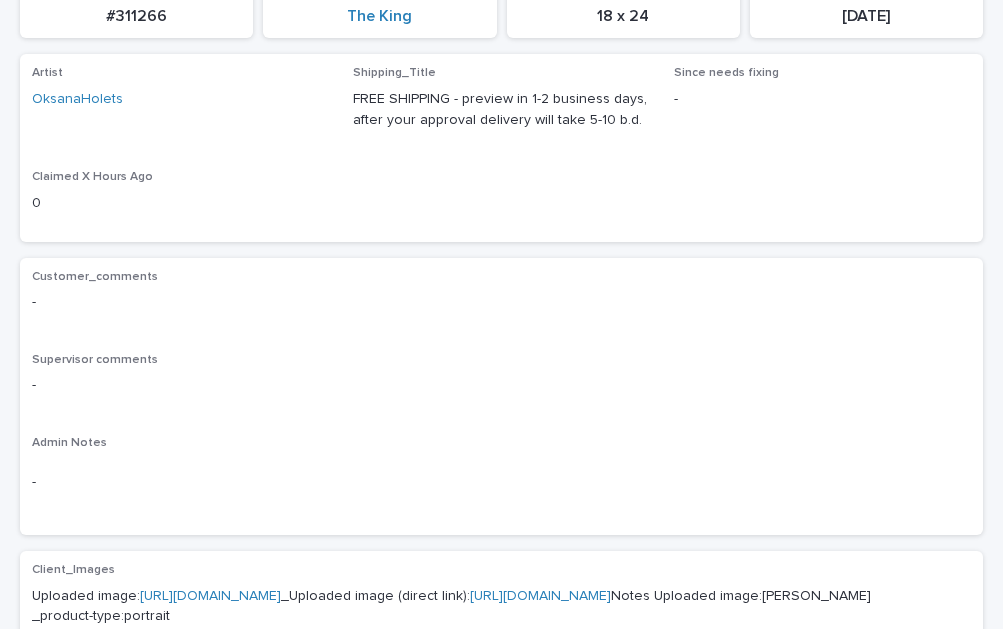 drag, startPoint x: 656, startPoint y: 339, endPoint x: 681, endPoint y: 333, distance: 25.70992 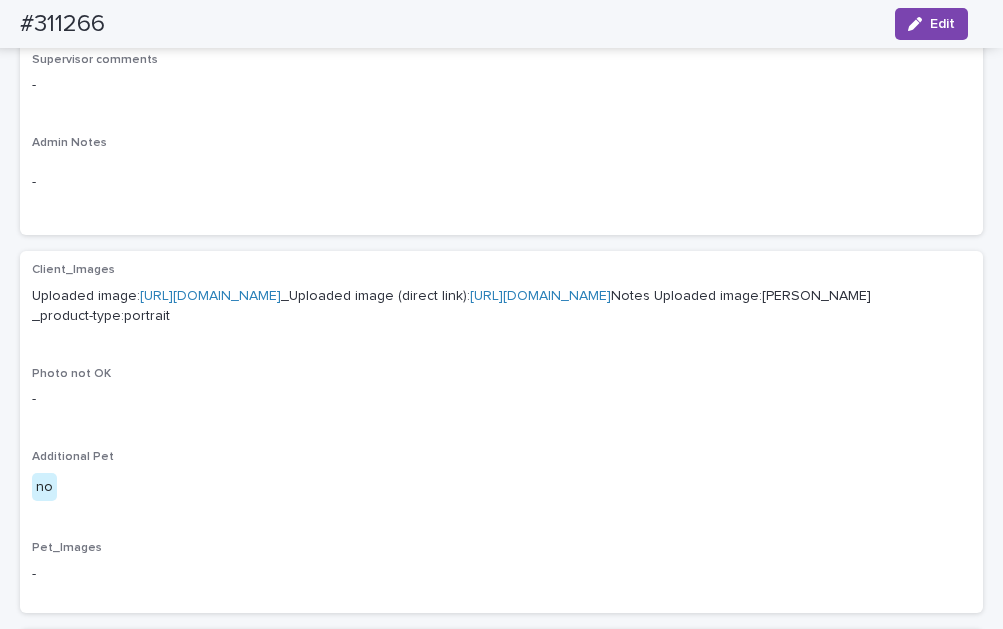 scroll, scrollTop: 564, scrollLeft: 0, axis: vertical 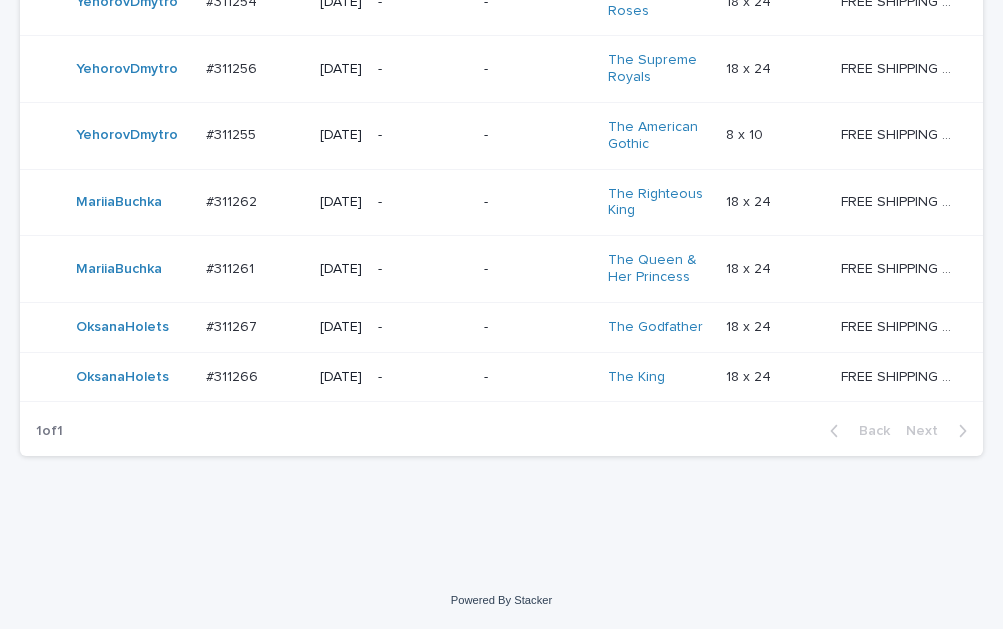 click on "#311266" at bounding box center (234, 375) 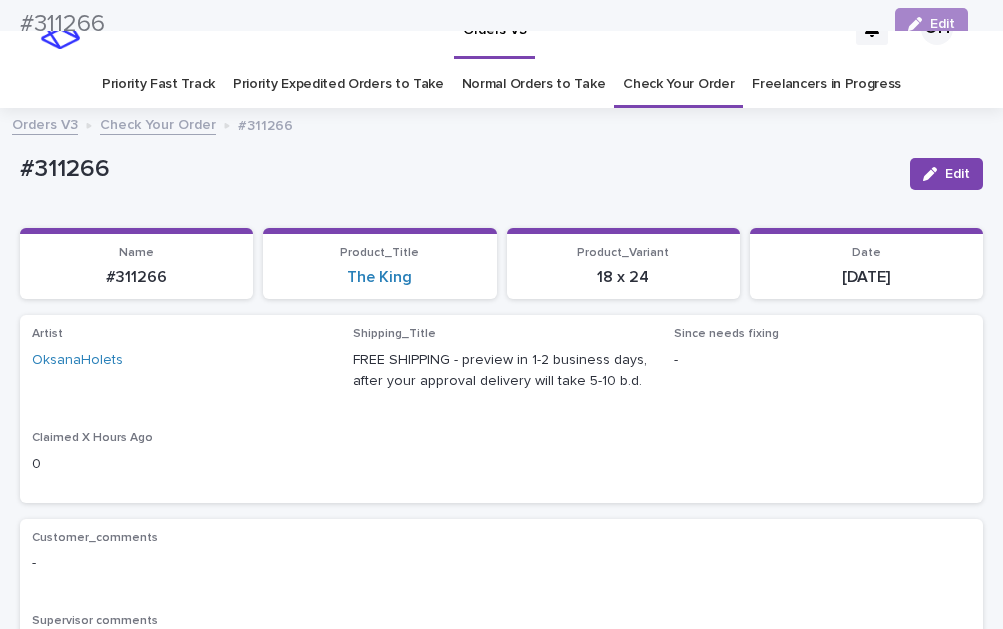scroll, scrollTop: 0, scrollLeft: 0, axis: both 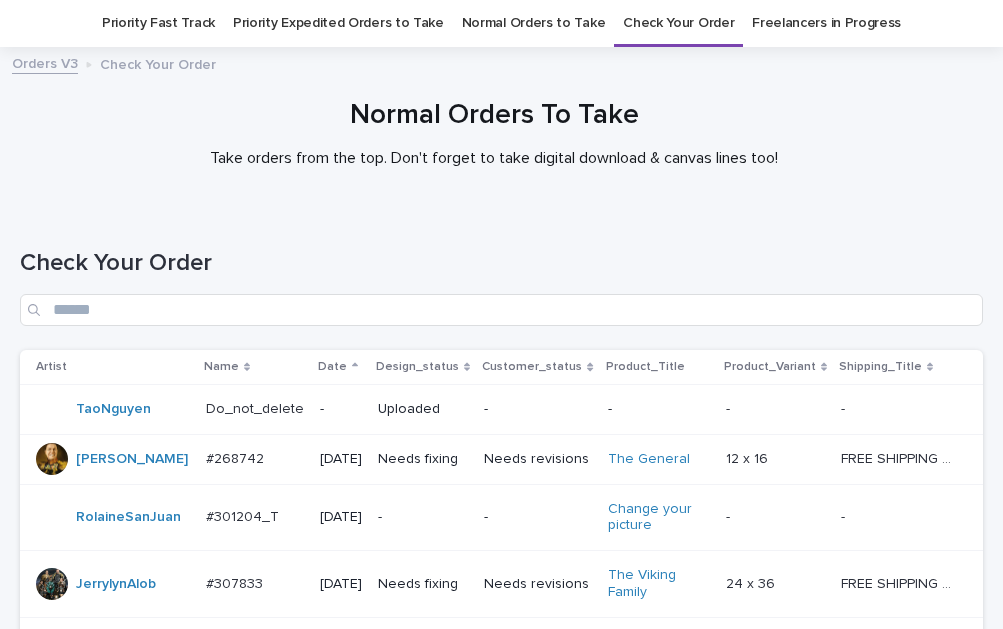 drag, startPoint x: 488, startPoint y: 391, endPoint x: 488, endPoint y: 406, distance: 15 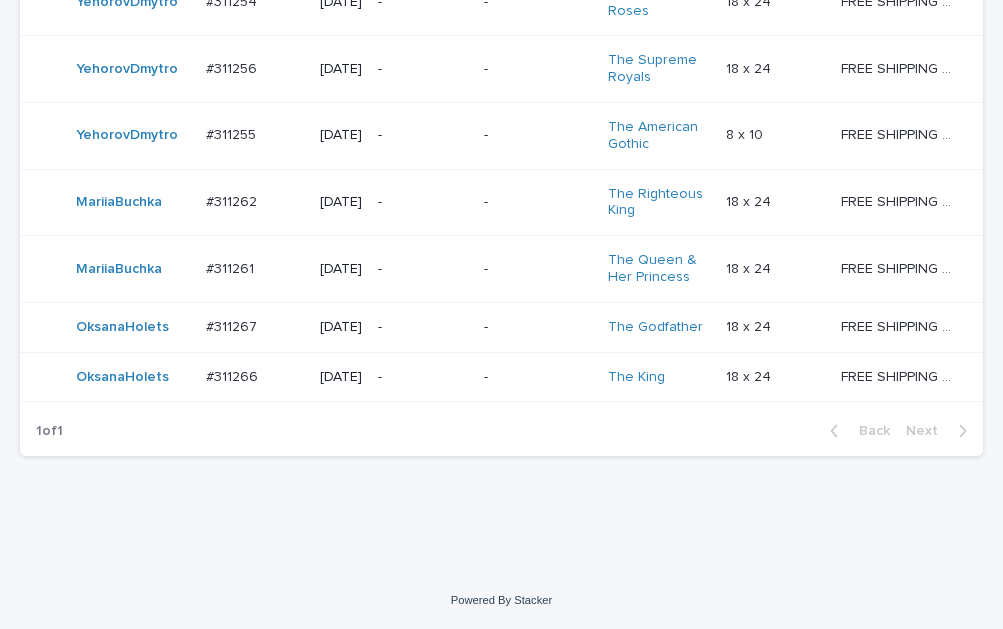 scroll, scrollTop: 1828, scrollLeft: 0, axis: vertical 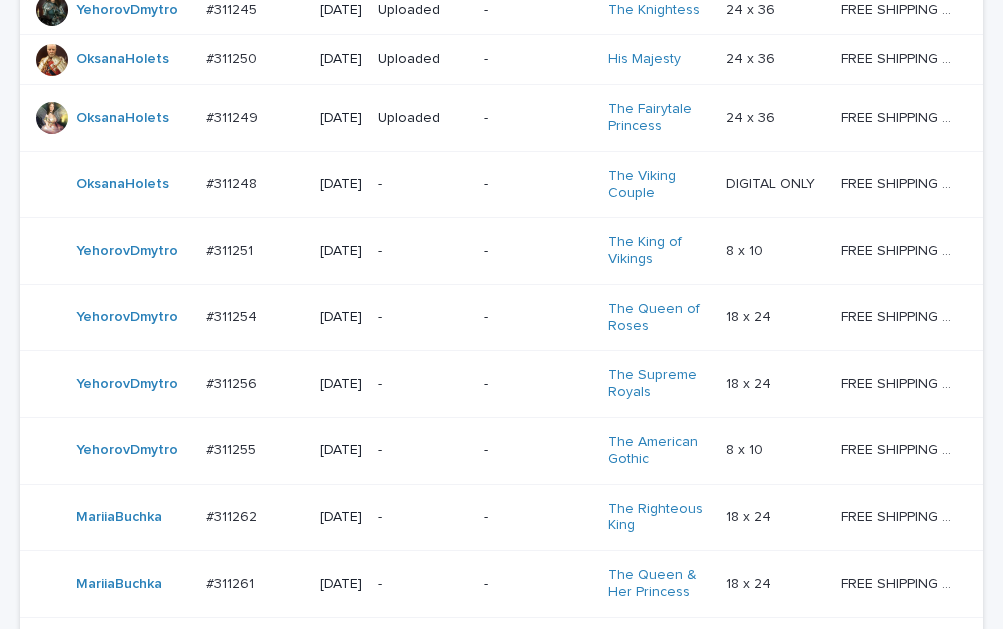 click on "#311248" at bounding box center (233, 182) 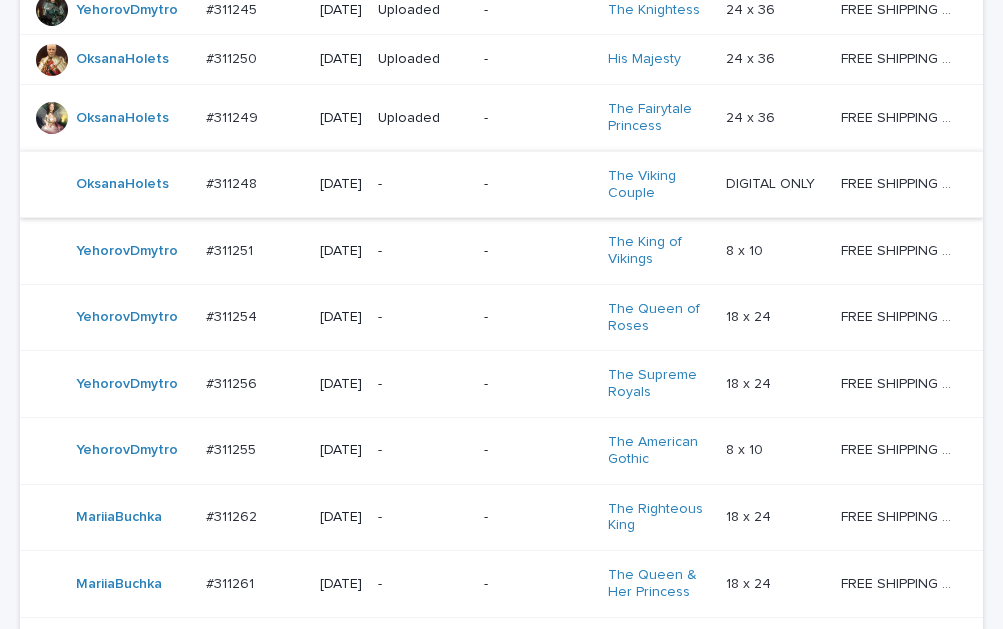 scroll, scrollTop: 0, scrollLeft: 0, axis: both 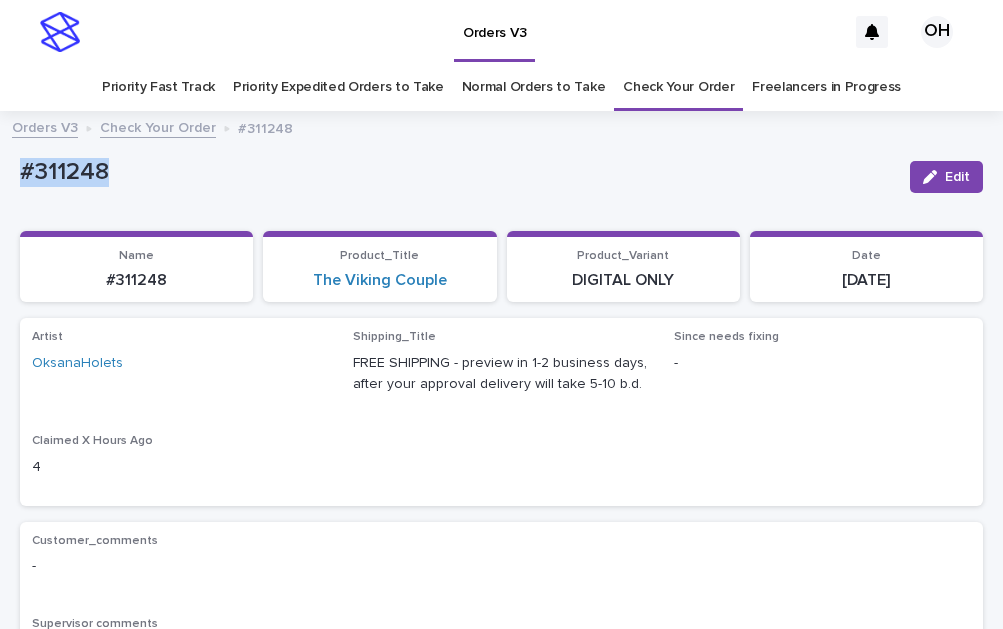 drag, startPoint x: 97, startPoint y: 164, endPoint x: 26, endPoint y: 149, distance: 72.56721 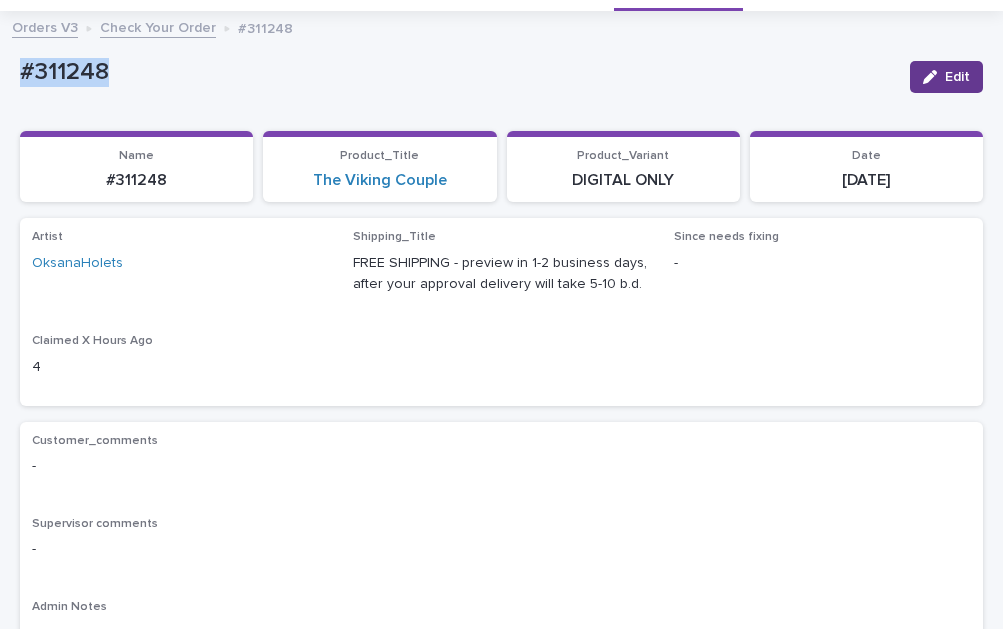 click on "Edit" at bounding box center (946, 77) 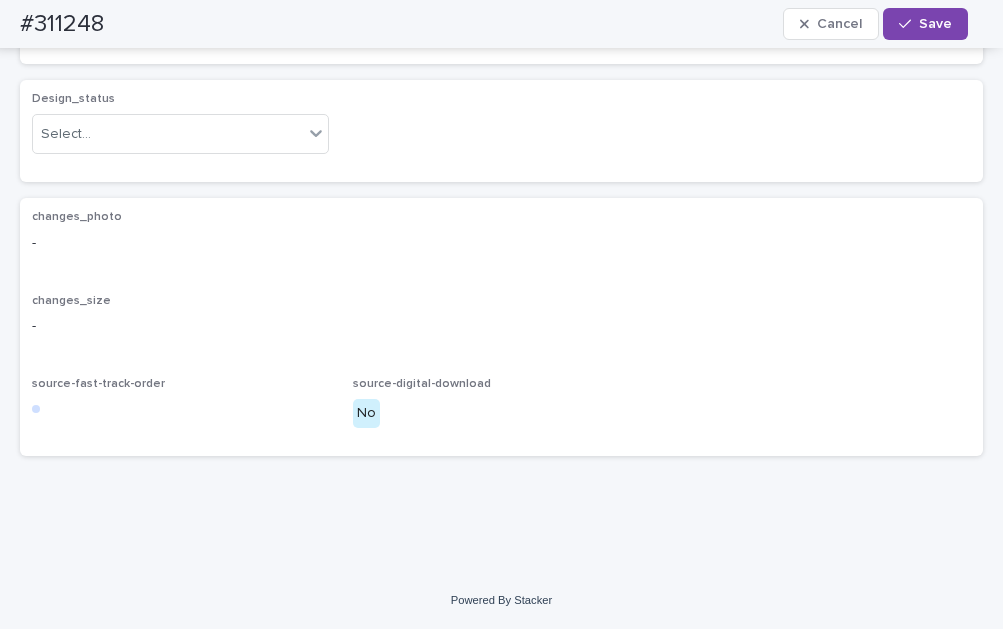 scroll, scrollTop: 1179, scrollLeft: 0, axis: vertical 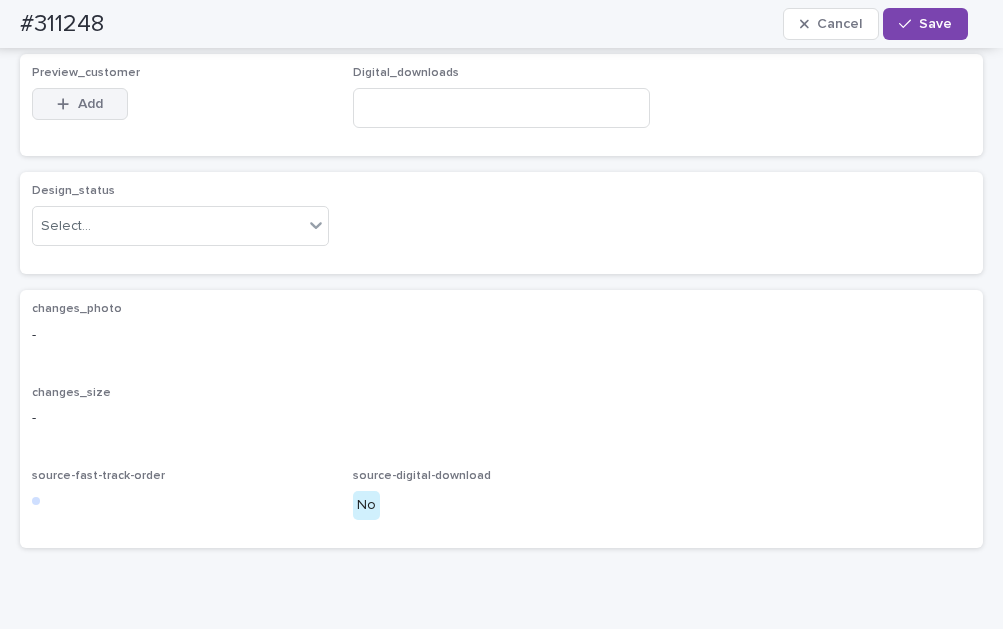 click on "Add" at bounding box center (90, 104) 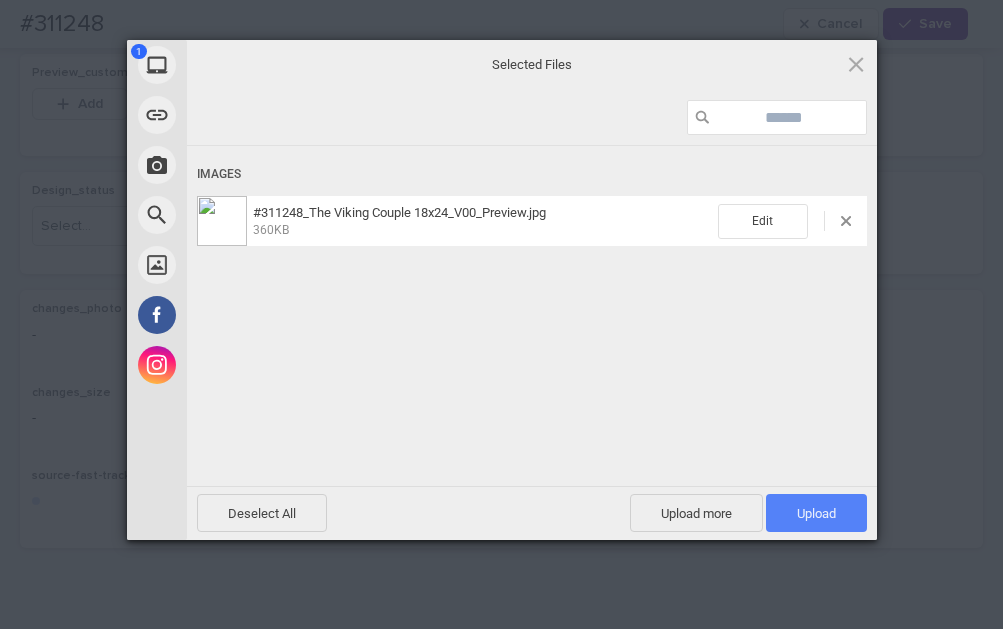 click on "Upload
1" at bounding box center (816, 513) 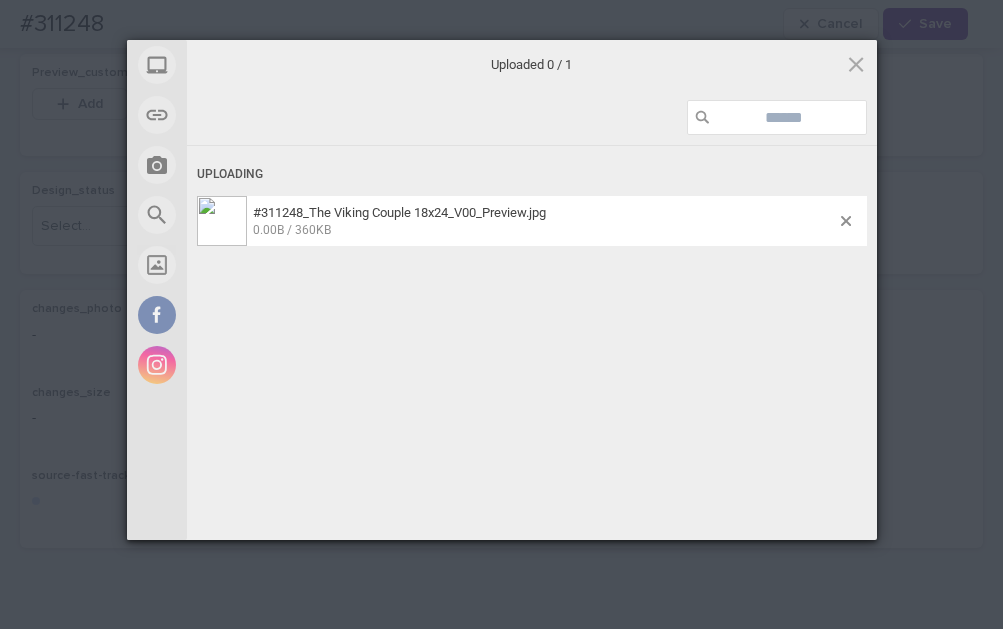 click on "My Device         Link (URL)         Take Photo         Web Search         Unsplash         Facebook         Instagram
Uploaded 0 / 1
Uploading
#311248_The Viking Couple 18x24_V00_Preview.jpg
0.00B /
360KB
Deselect All
Upload more
Upload
0
Powered by   Filestack" at bounding box center [501, 314] 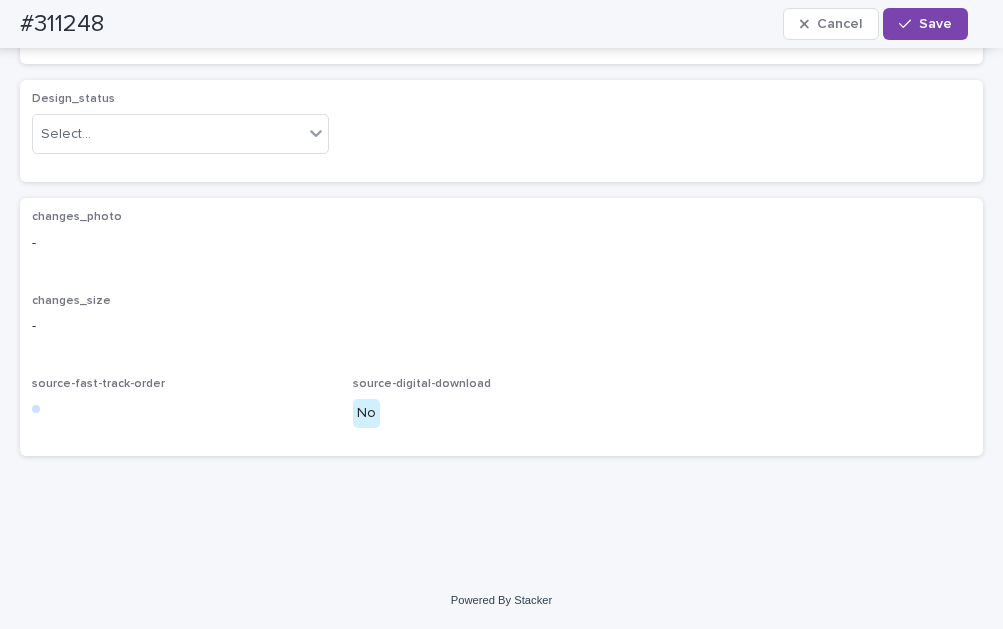 scroll, scrollTop: 1451, scrollLeft: 0, axis: vertical 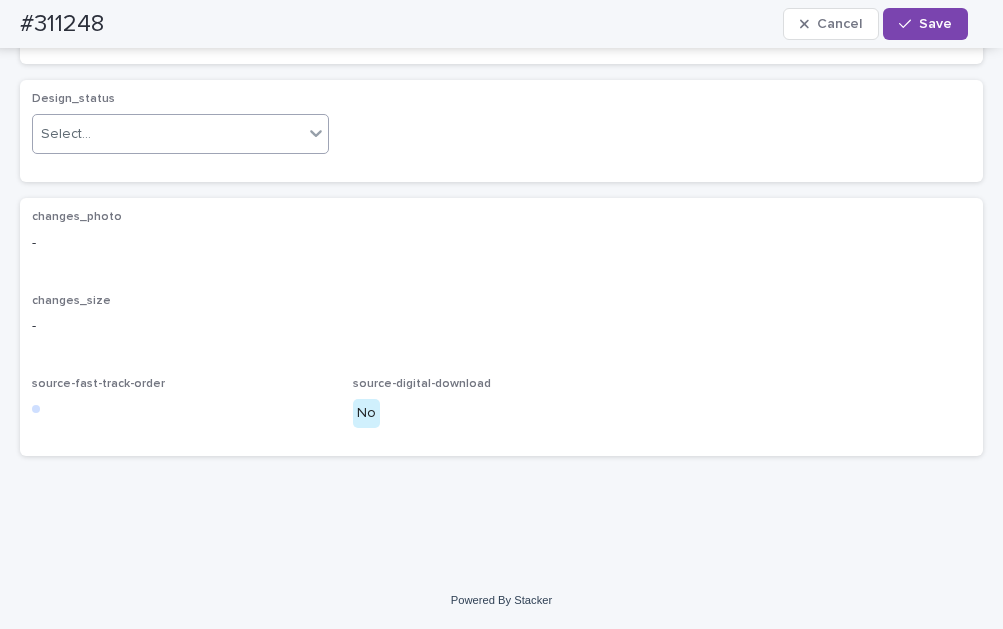 click on "Select..." at bounding box center (168, 134) 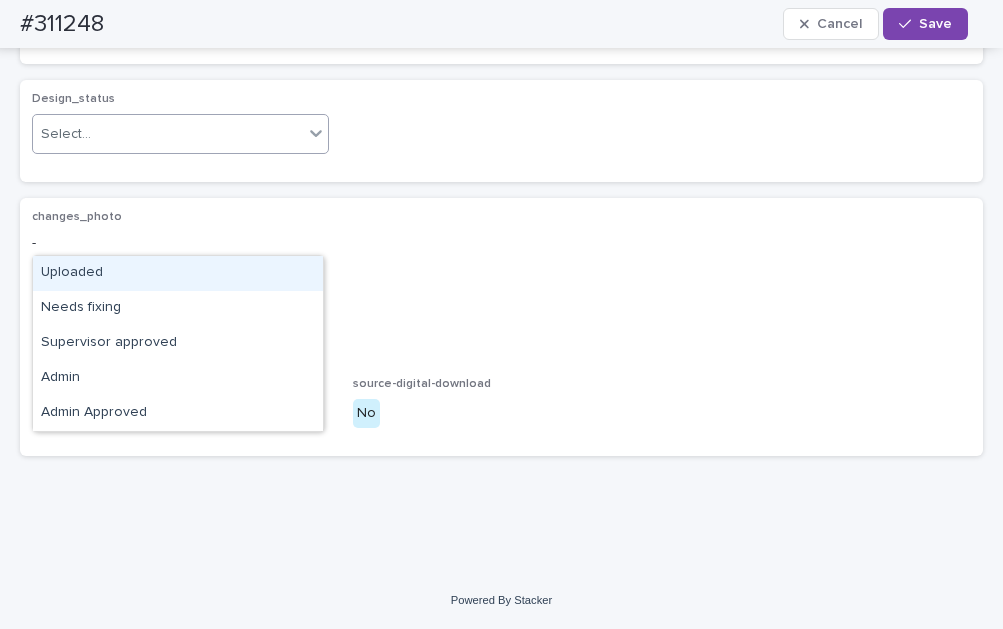 click on "Uploaded" at bounding box center (178, 273) 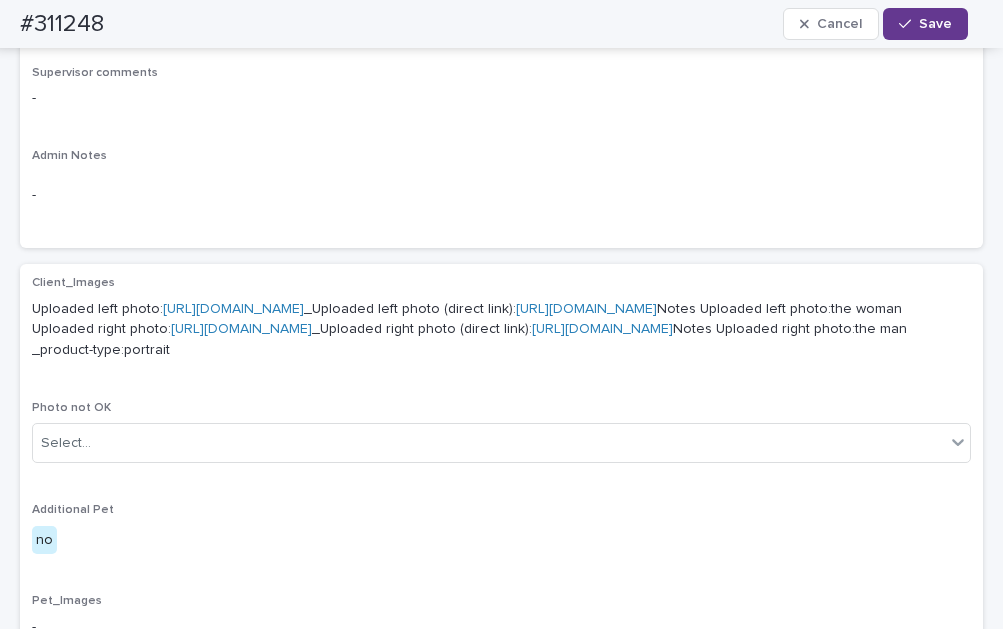click on "Save" at bounding box center (935, 24) 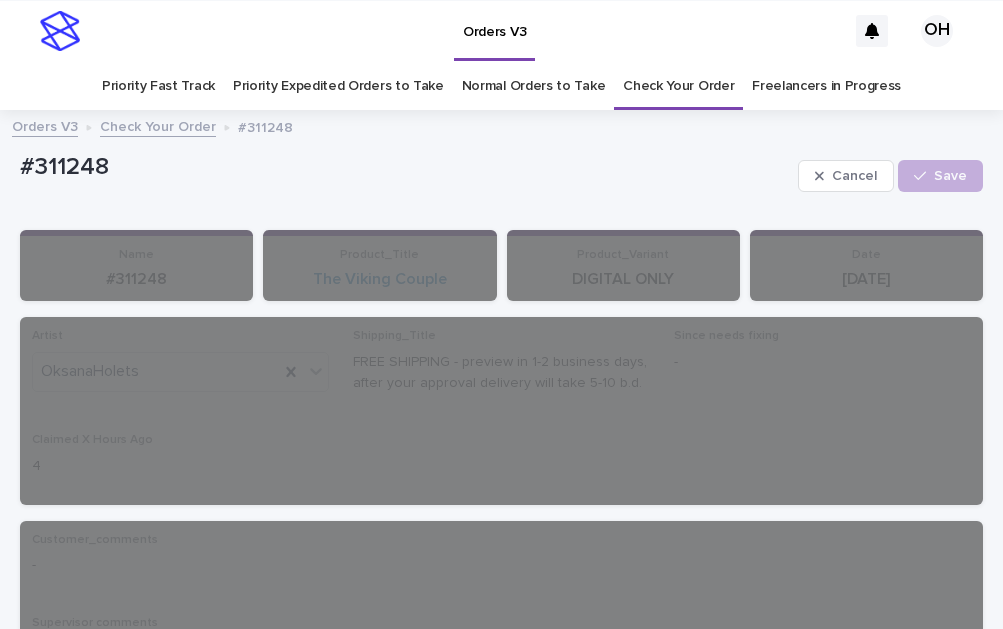 scroll, scrollTop: 0, scrollLeft: 0, axis: both 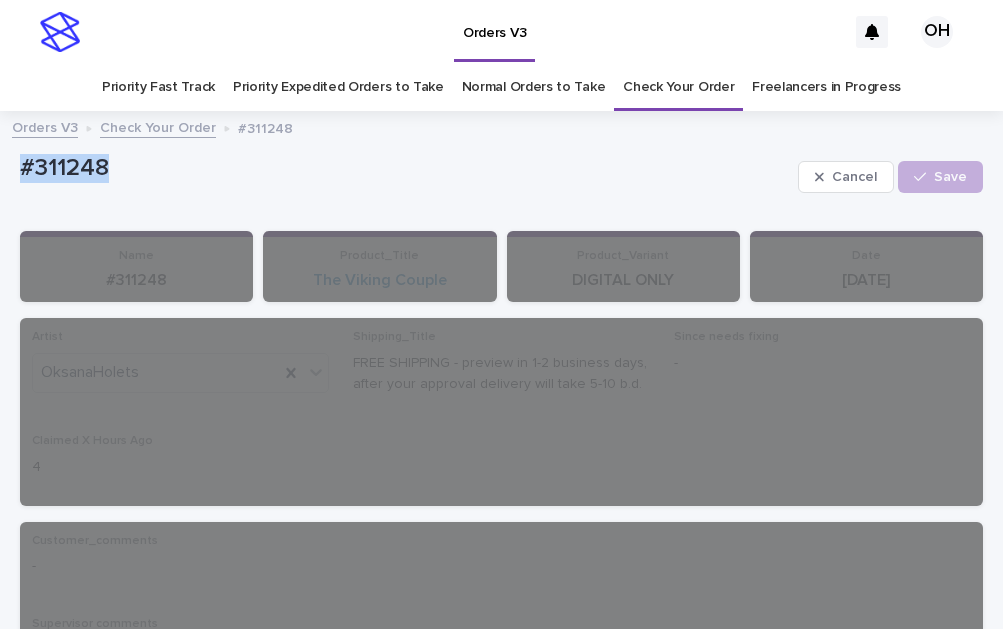 drag, startPoint x: 165, startPoint y: 158, endPoint x: 26, endPoint y: 154, distance: 139.05754 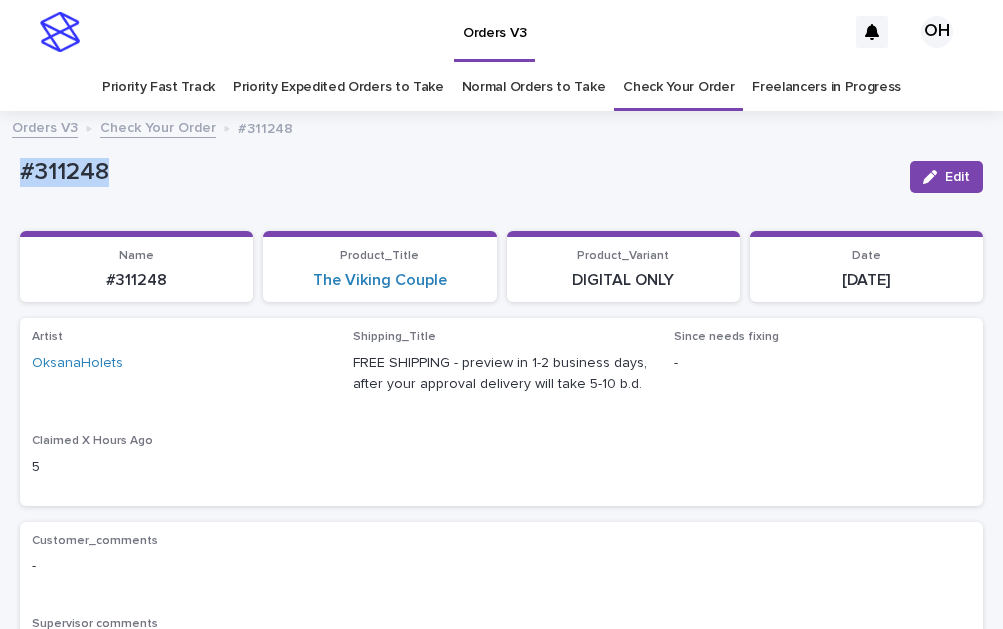 copy on "#311248" 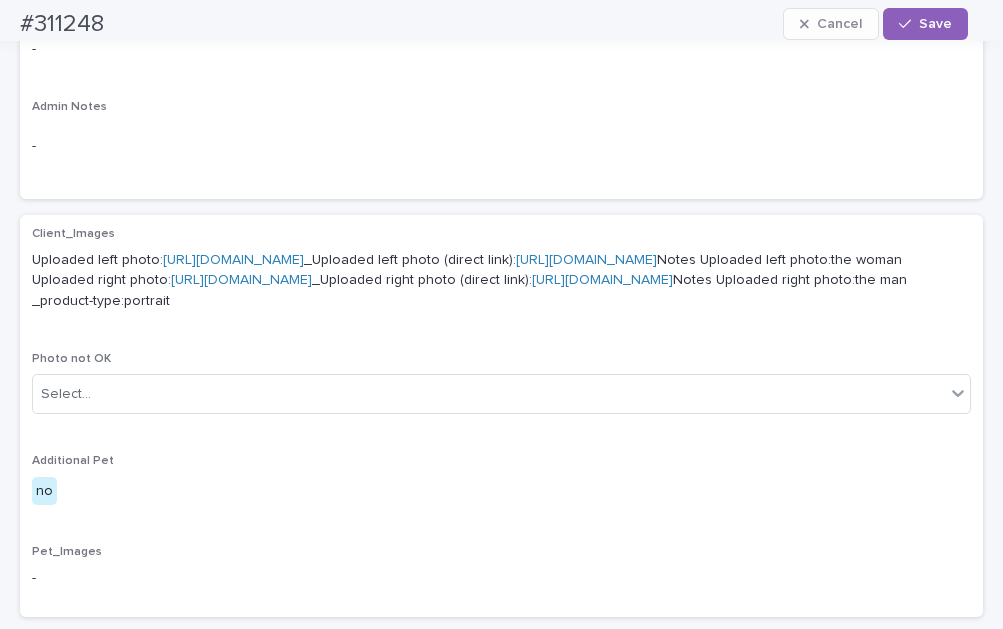 scroll, scrollTop: 1000, scrollLeft: 0, axis: vertical 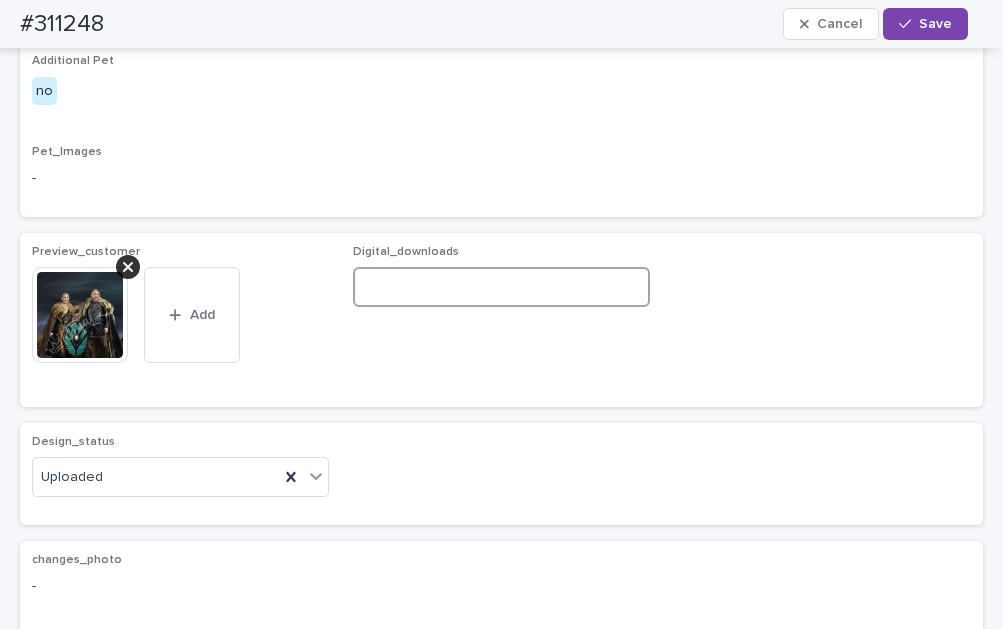 click at bounding box center [501, 287] 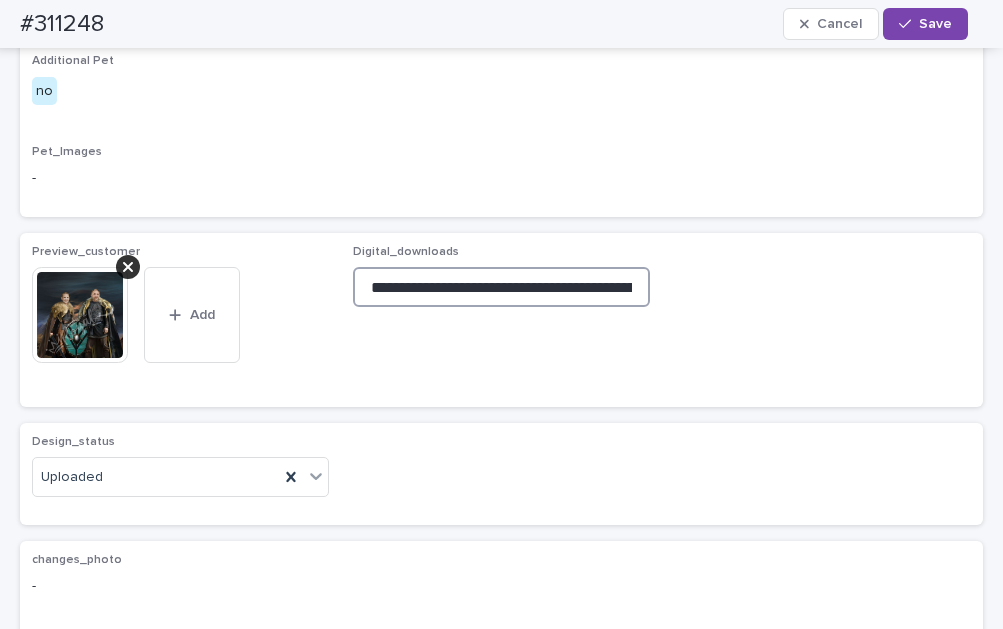 scroll, scrollTop: 0, scrollLeft: 312, axis: horizontal 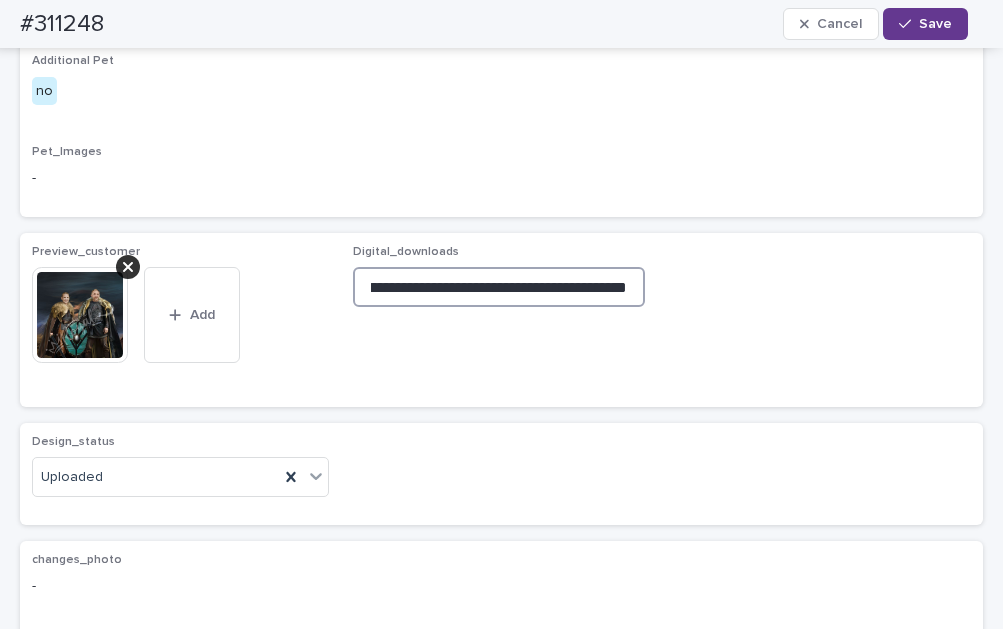type on "**********" 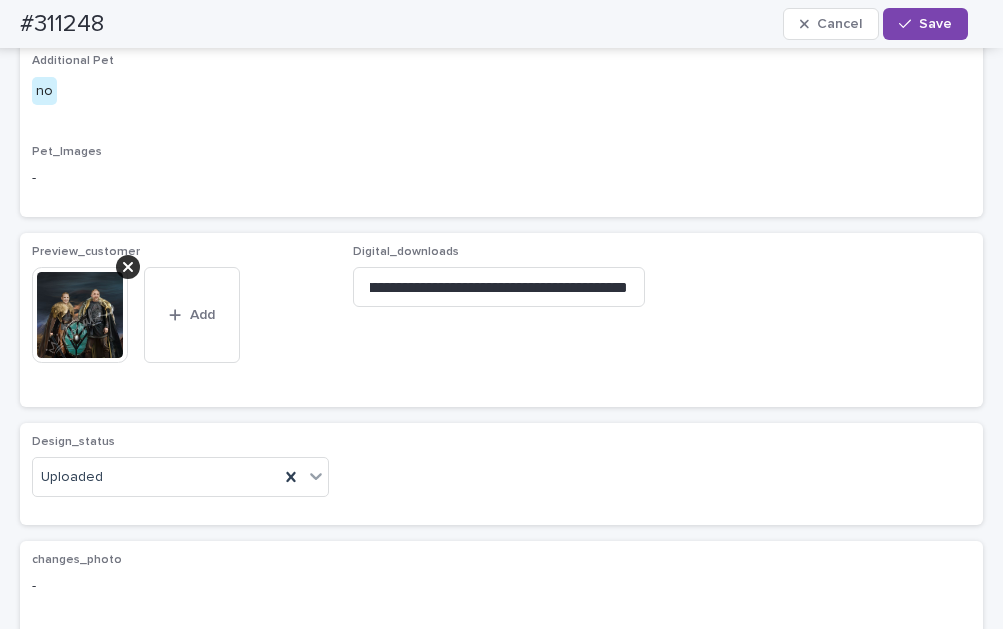 drag, startPoint x: 937, startPoint y: 24, endPoint x: 809, endPoint y: 0, distance: 130.23056 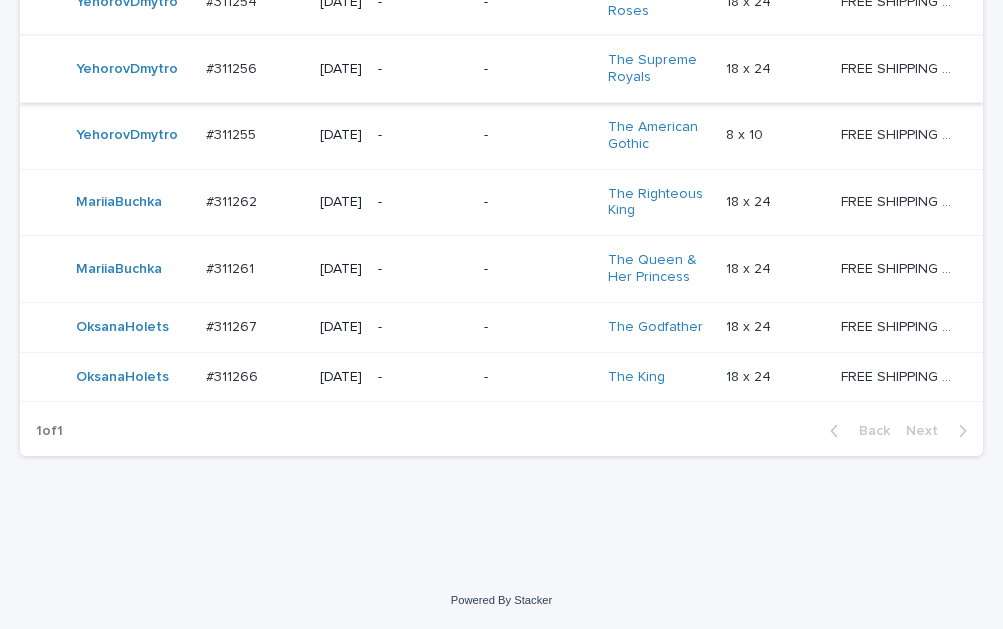 scroll, scrollTop: 1828, scrollLeft: 0, axis: vertical 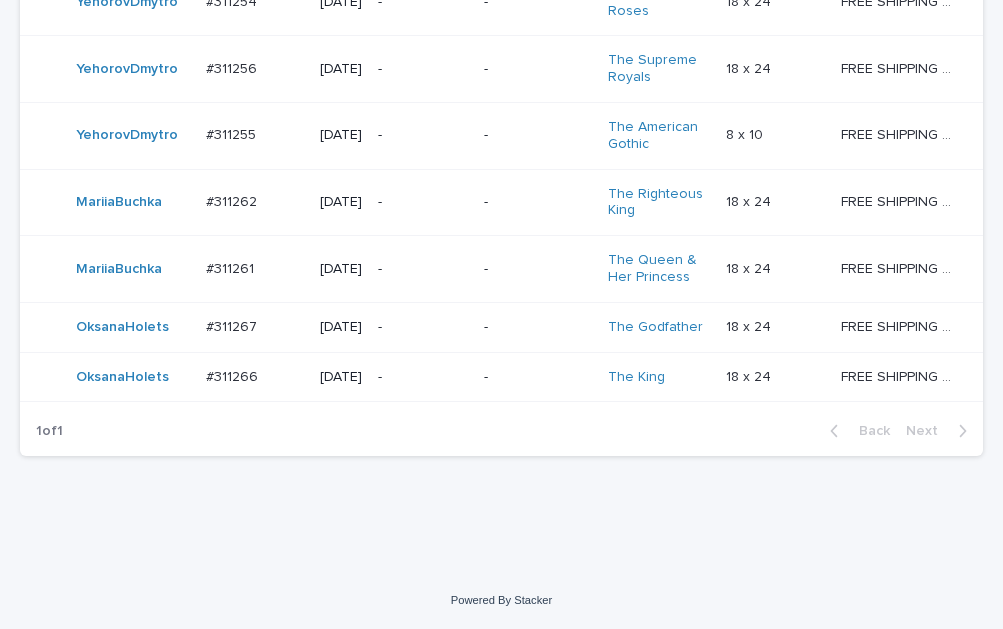click on "#311267" at bounding box center (233, 325) 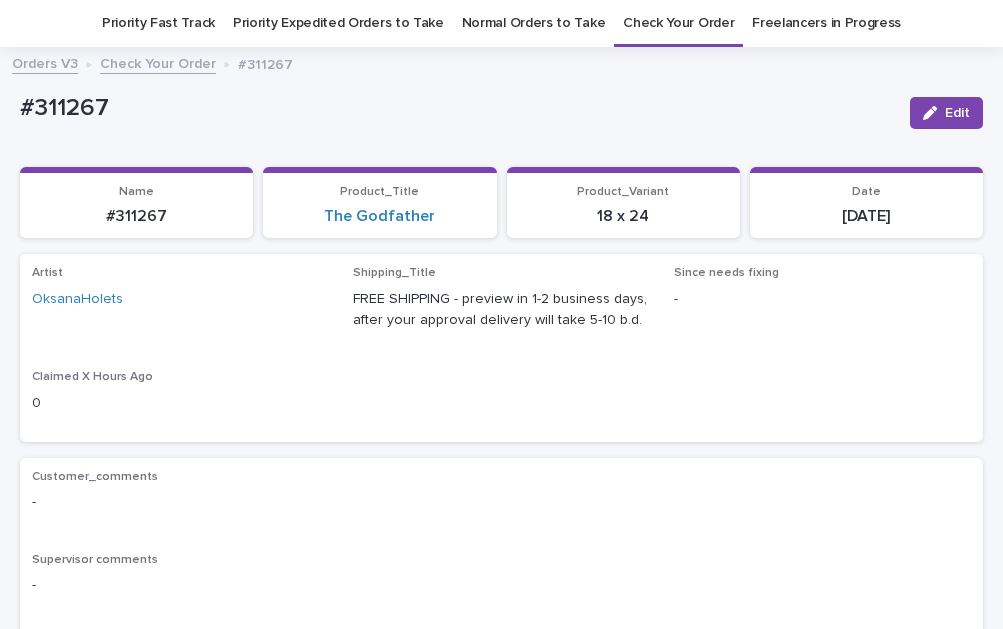 scroll, scrollTop: 564, scrollLeft: 0, axis: vertical 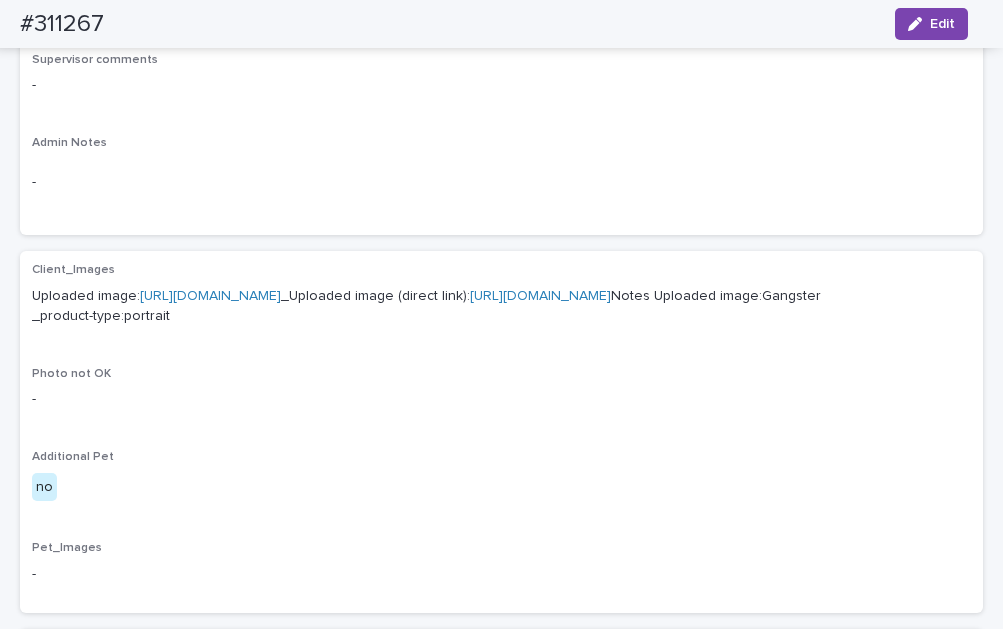 click on "https://cdn.shopify.com-uploadkit.app/s/files/1/0033/4807/0511/files/download.html?id=e11cfb23-3d37-4f5e-b252-d52a065c0f83&uu=f3c91074-0fa9-4e30-be89-227e85dc4980&mo=&fi=SU1HXzYyMTYuanBlZw==&wi=538&he=1163&mi=aW1hZ2UvanBlZw==&up=a8b4&image=true" at bounding box center (210, 296) 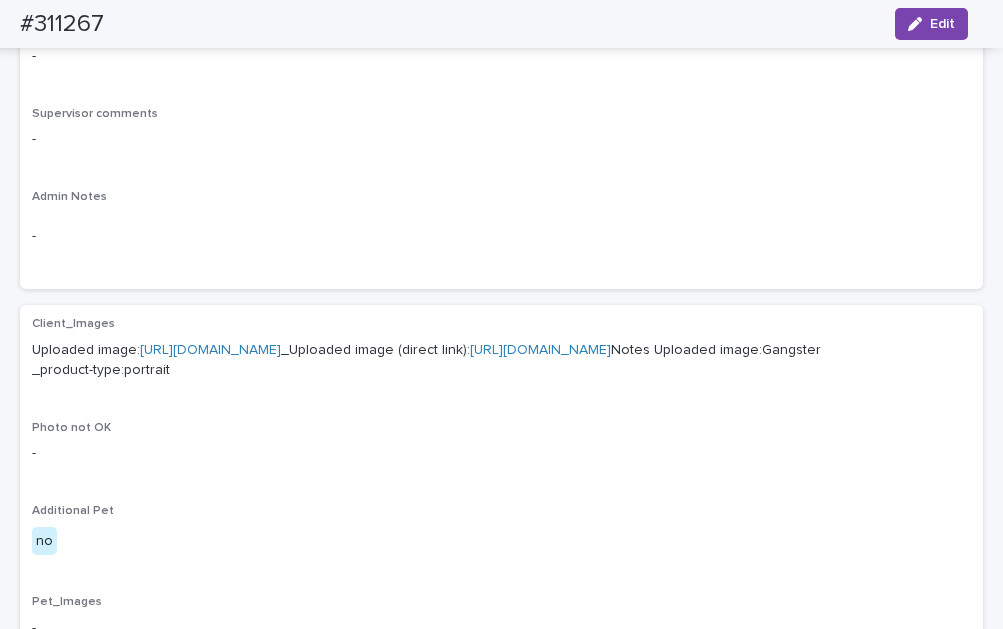 scroll, scrollTop: 164, scrollLeft: 0, axis: vertical 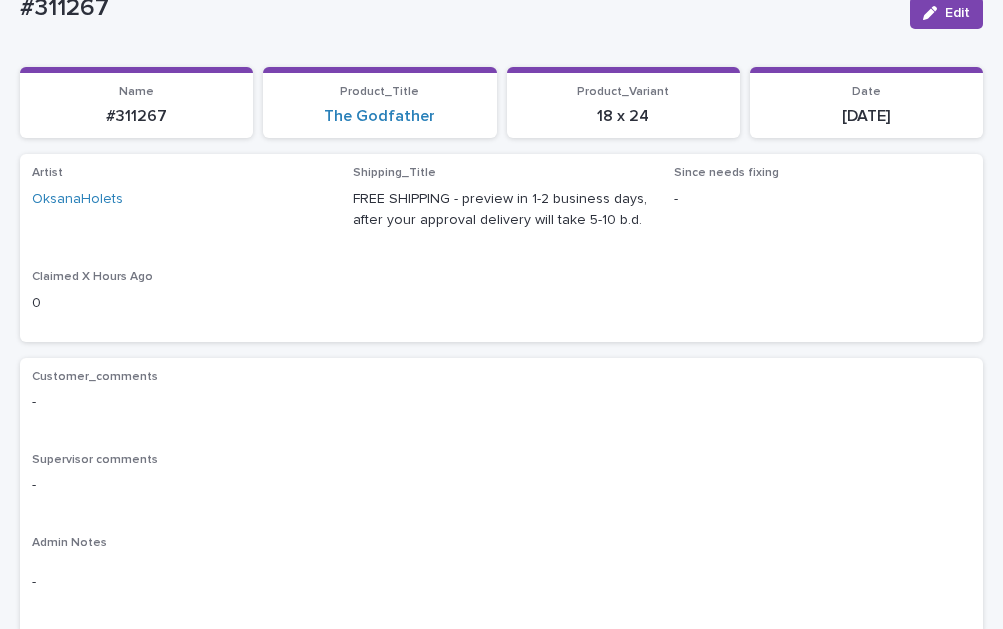 click on "Customer_comments -" at bounding box center [501, 399] 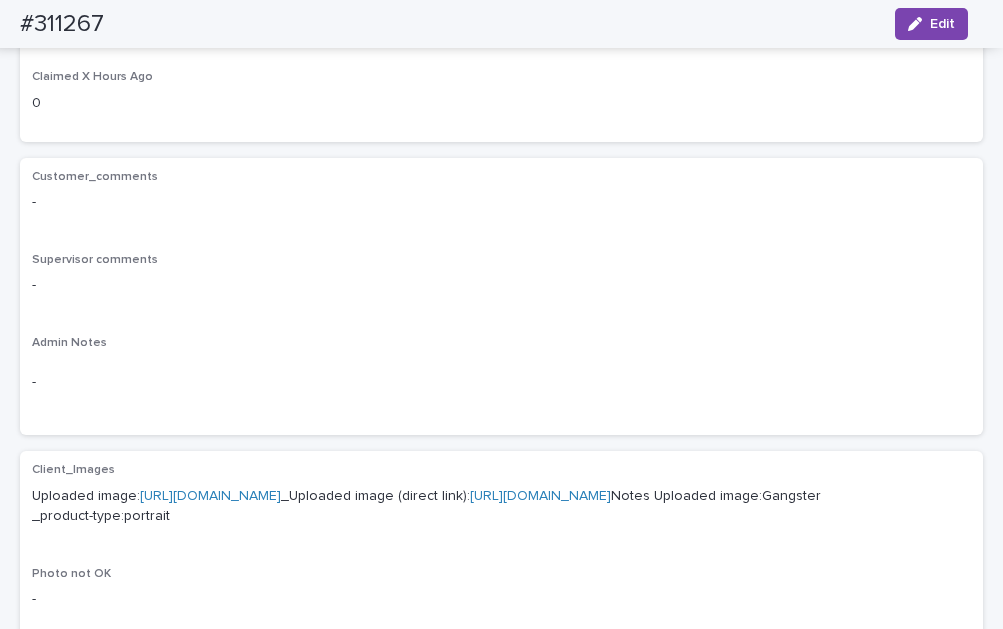 scroll, scrollTop: 0, scrollLeft: 0, axis: both 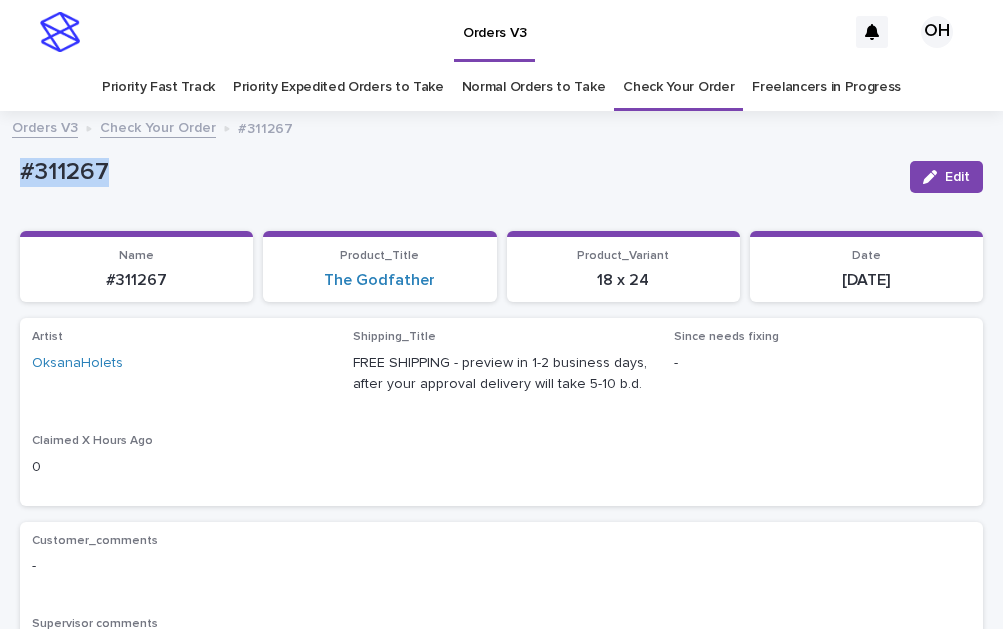 click on "#311267" at bounding box center (457, 172) 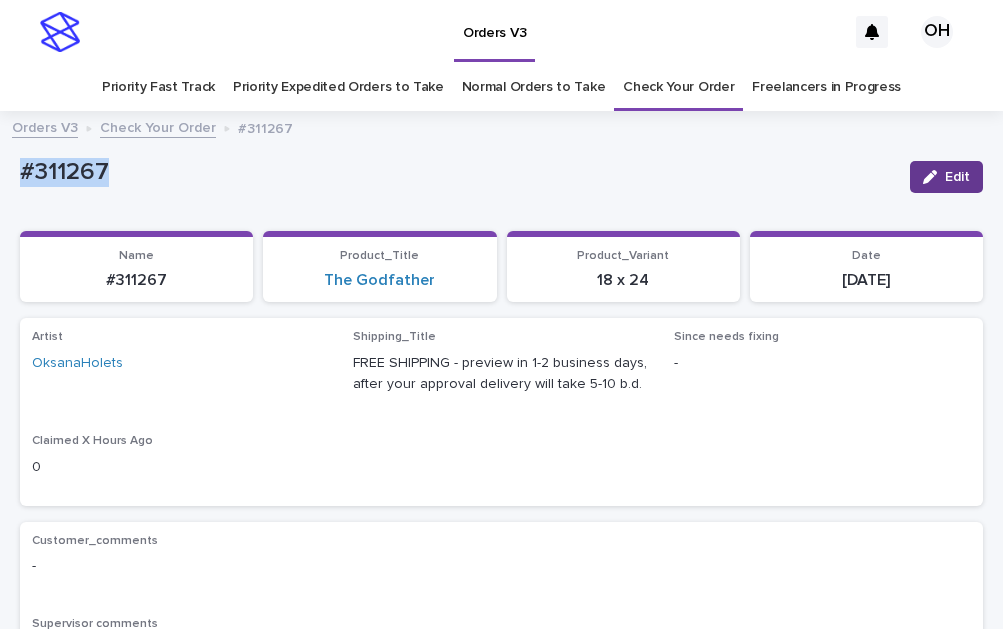 click 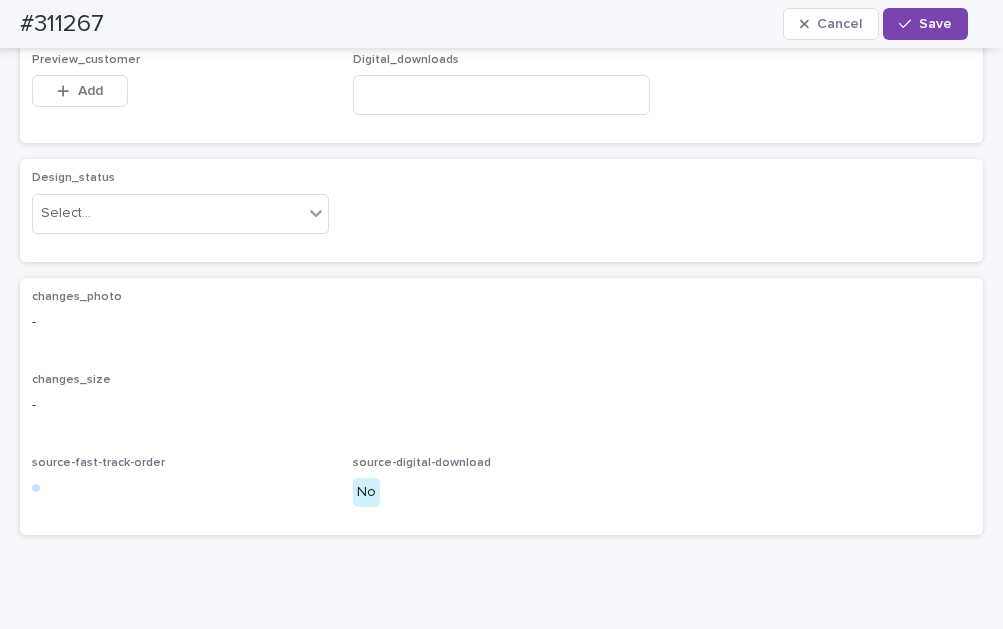 scroll, scrollTop: 954, scrollLeft: 0, axis: vertical 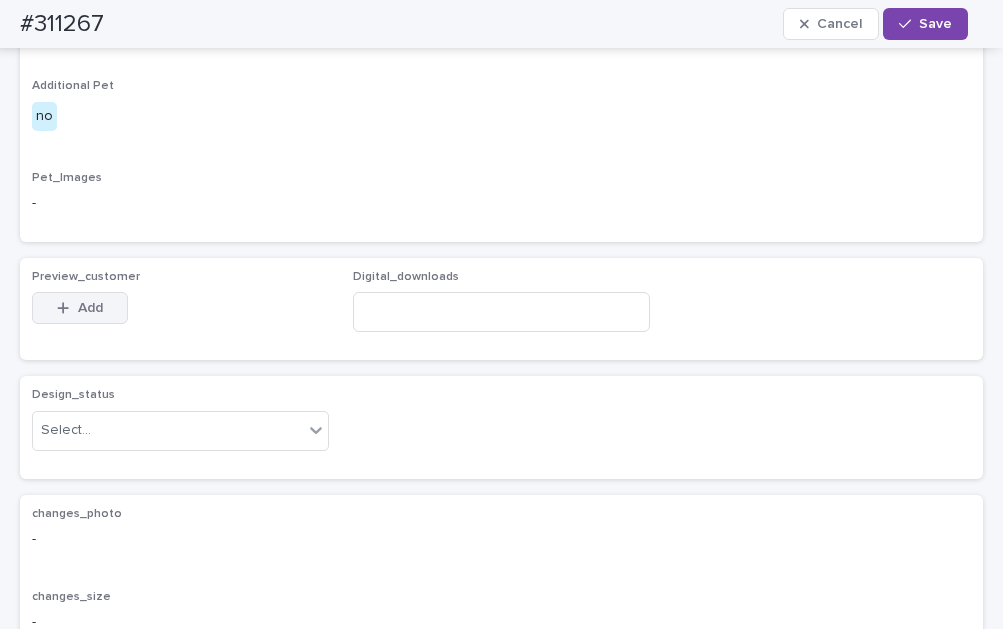 click on "Add" at bounding box center (90, 308) 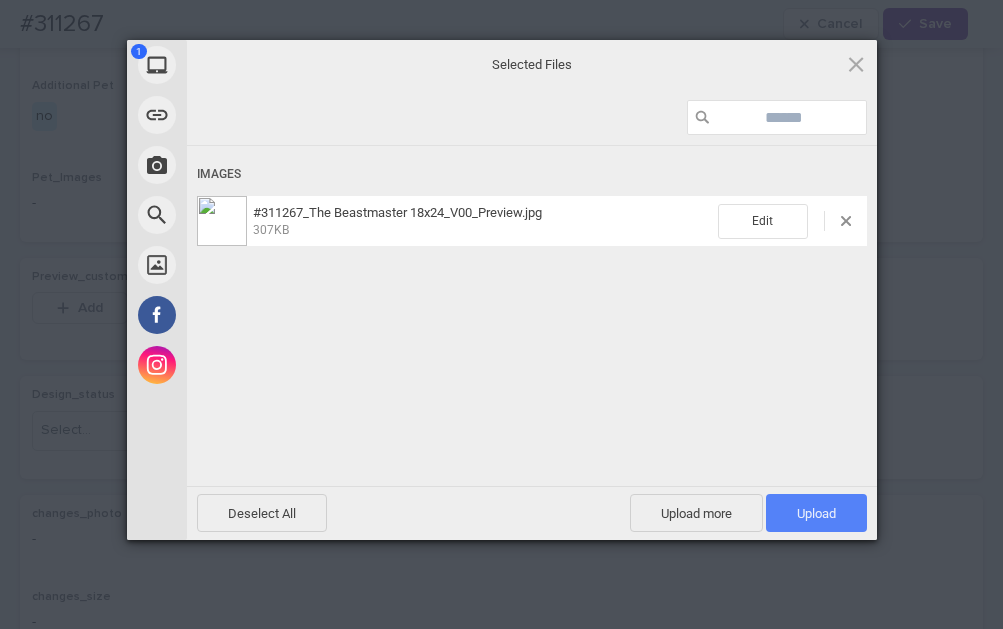 click on "Upload
1" at bounding box center [816, 513] 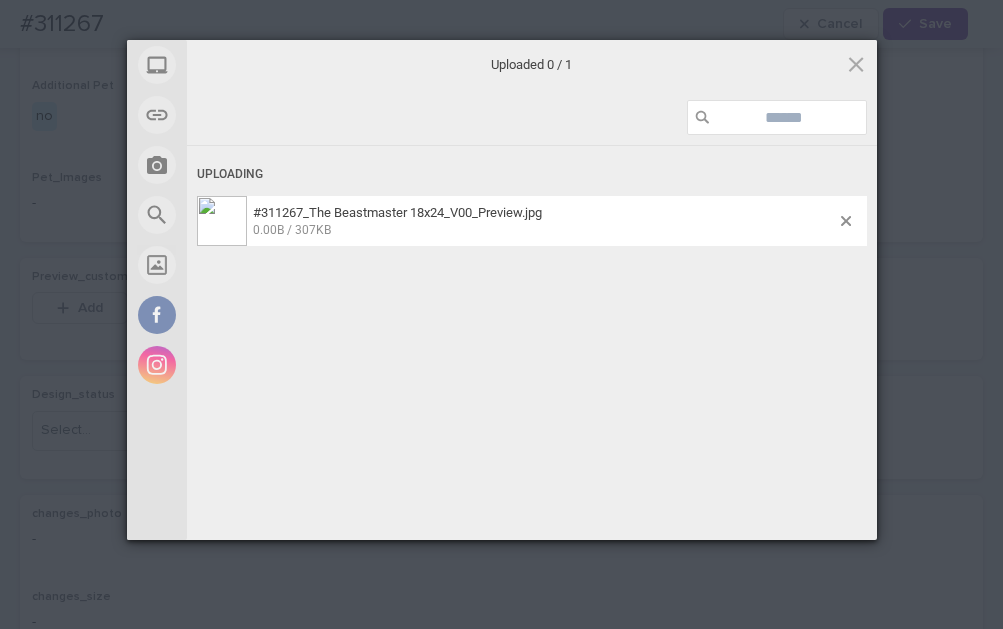 click on "My Device         Link (URL)         Take Photo         Web Search         Unsplash         Facebook         Instagram
Uploaded 0 / 1
Uploading
#311267_The Beastmaster 18x24_V00_Preview.jpg
0.00B /
307KB
Deselect All
Upload more
Upload
0
Powered by   Filestack" at bounding box center (501, 314) 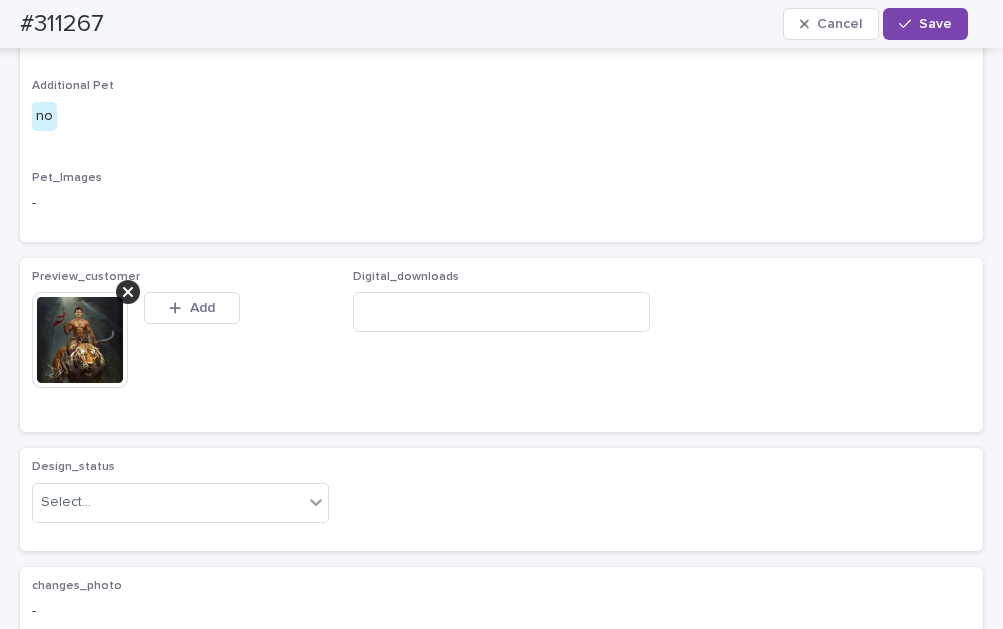 scroll, scrollTop: 990, scrollLeft: 0, axis: vertical 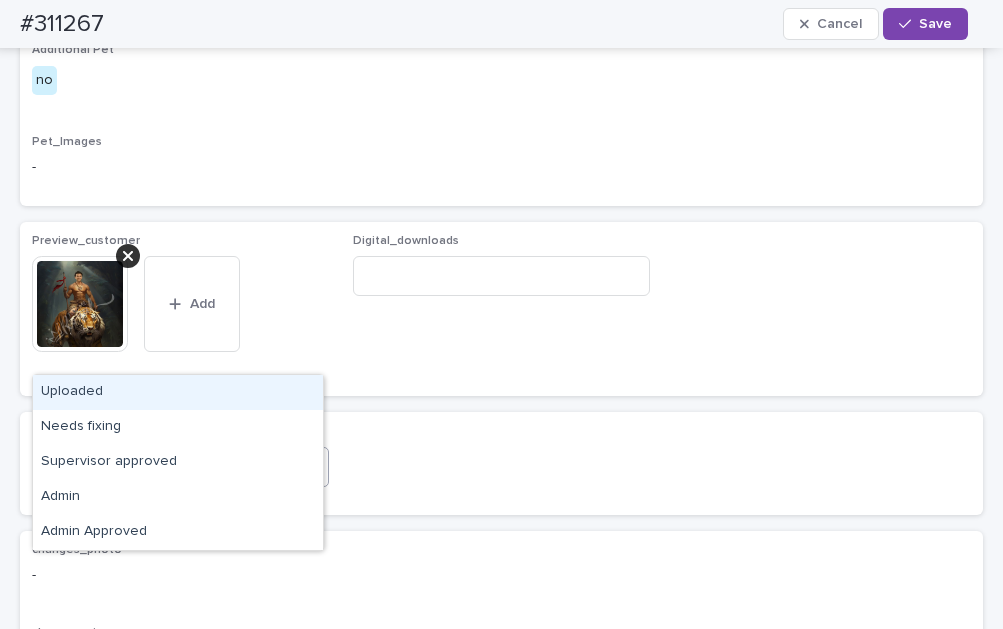 click on "Select..." at bounding box center [168, 466] 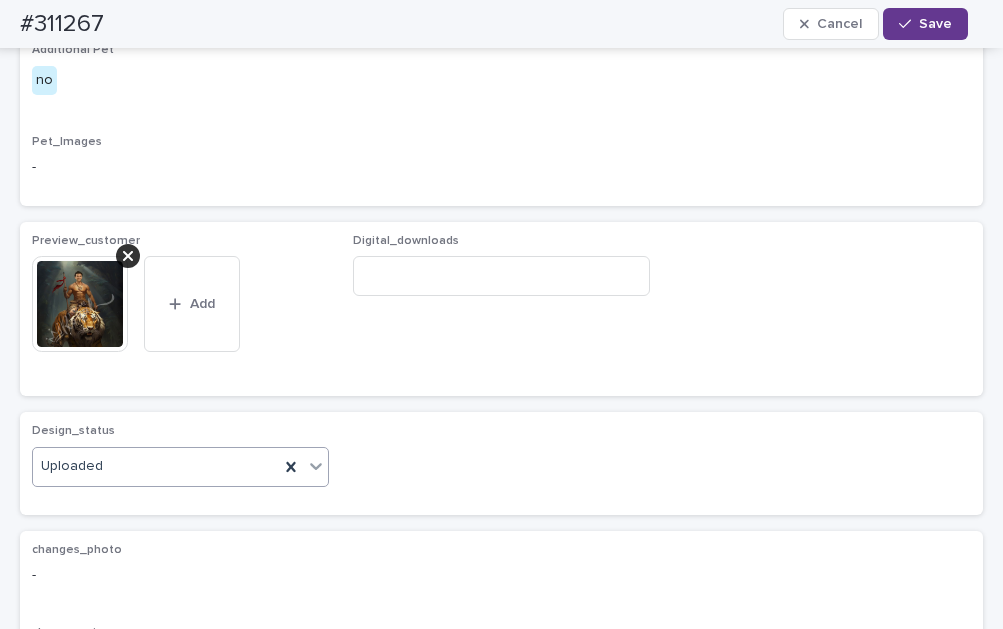 click on "Save" at bounding box center (935, 24) 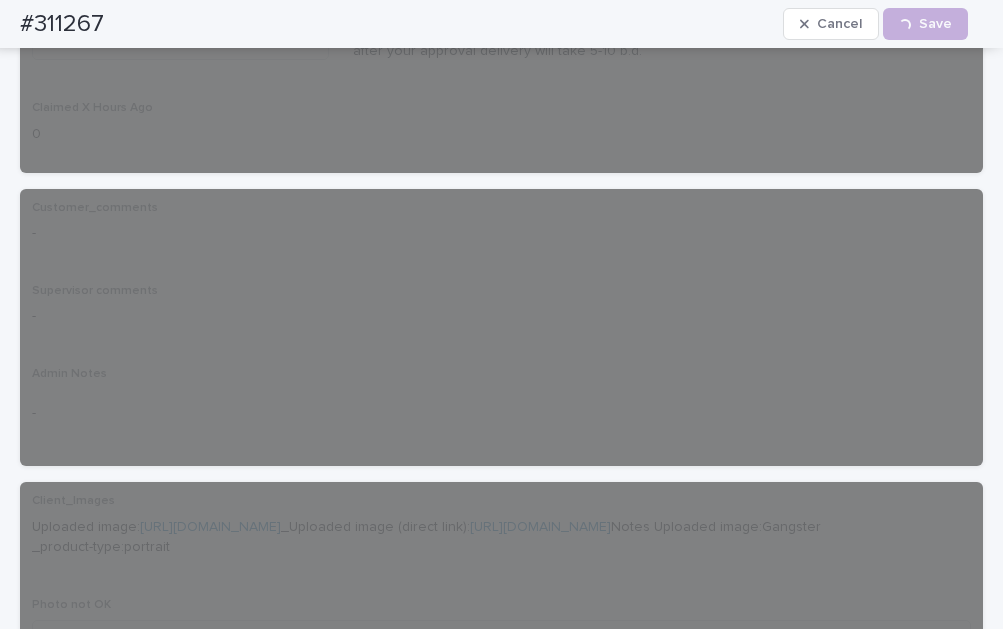 scroll, scrollTop: 0, scrollLeft: 0, axis: both 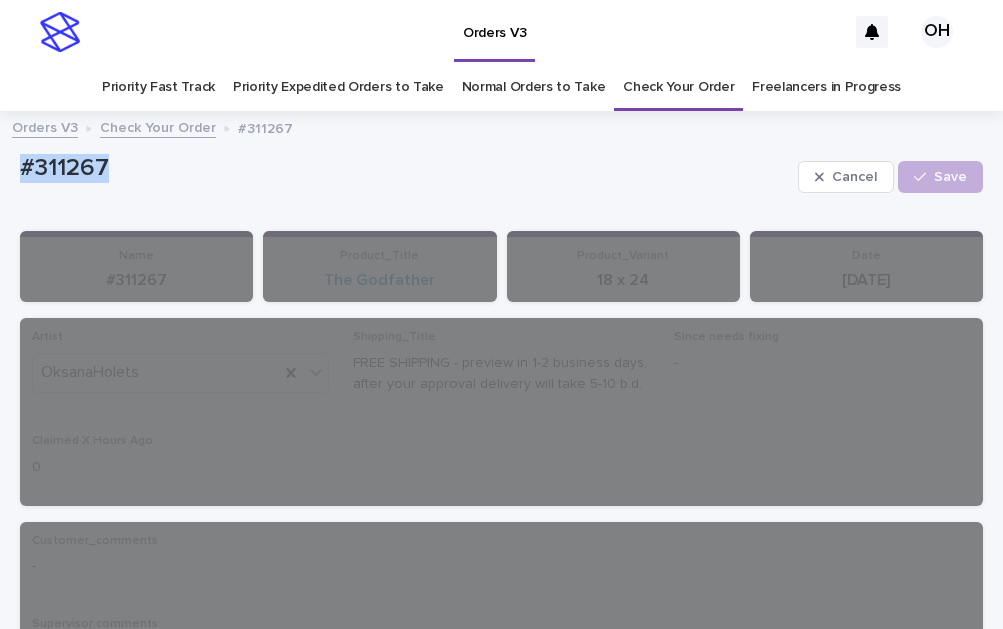 drag, startPoint x: 150, startPoint y: 163, endPoint x: 72, endPoint y: 165, distance: 78.025635 